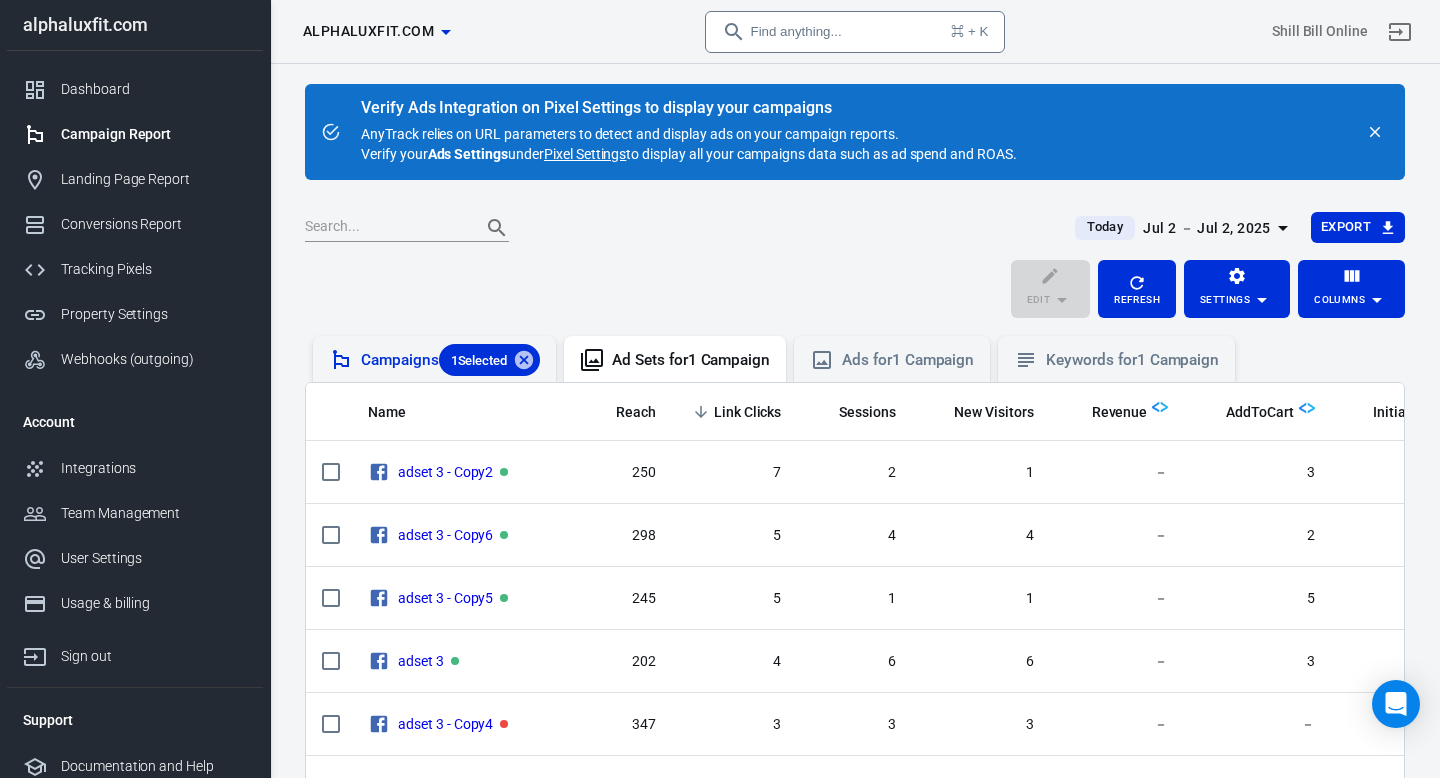 scroll, scrollTop: 0, scrollLeft: 0, axis: both 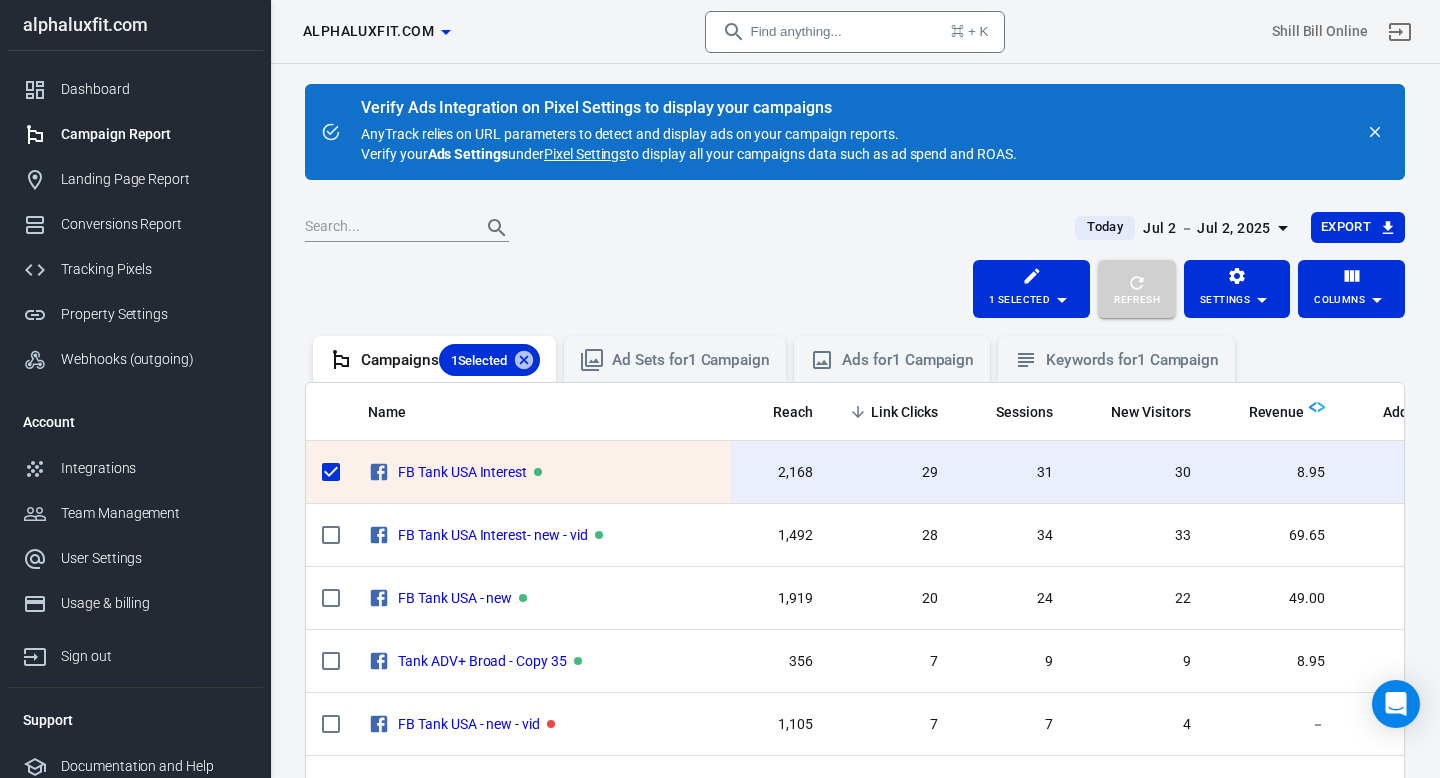 click on "Refresh" at bounding box center [1137, 300] 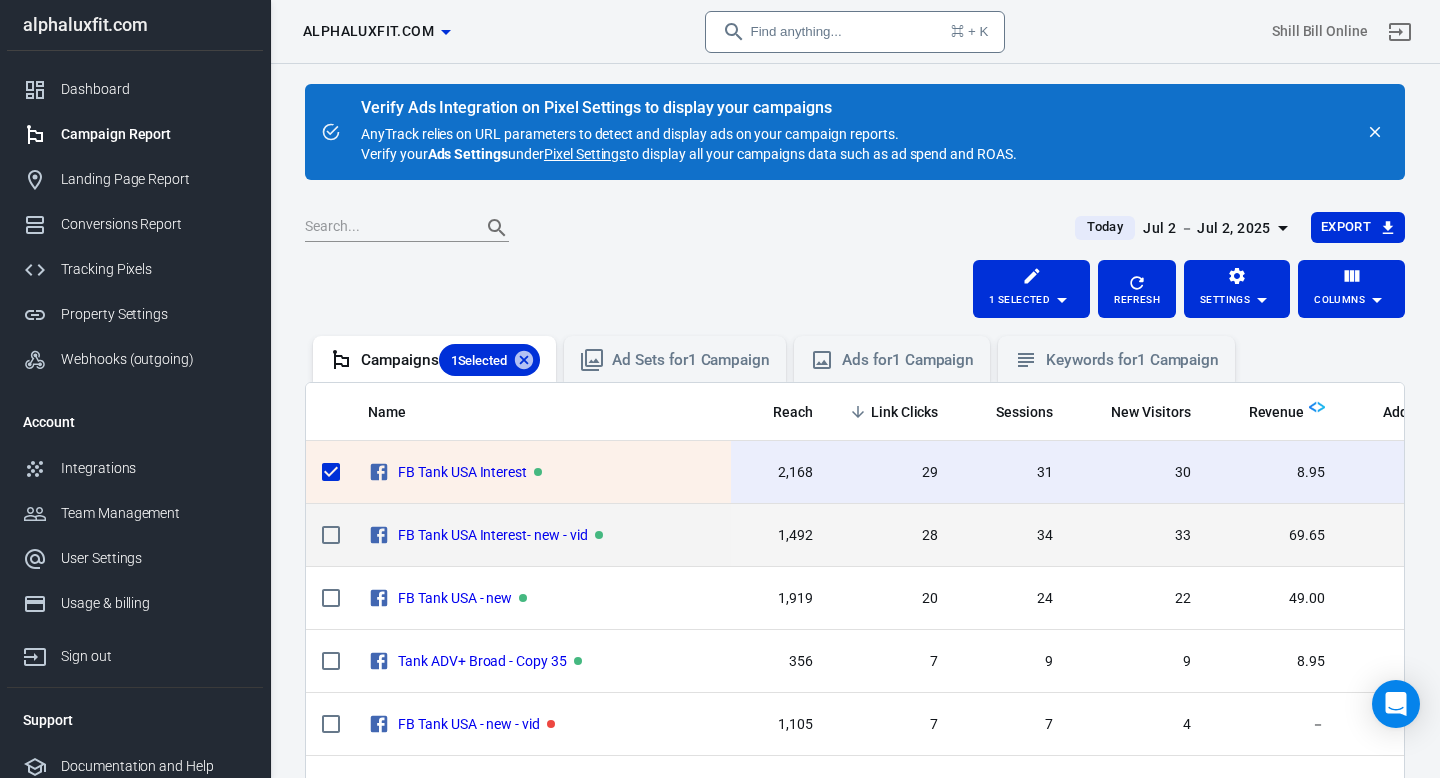 click on "1,492" at bounding box center (780, 472) 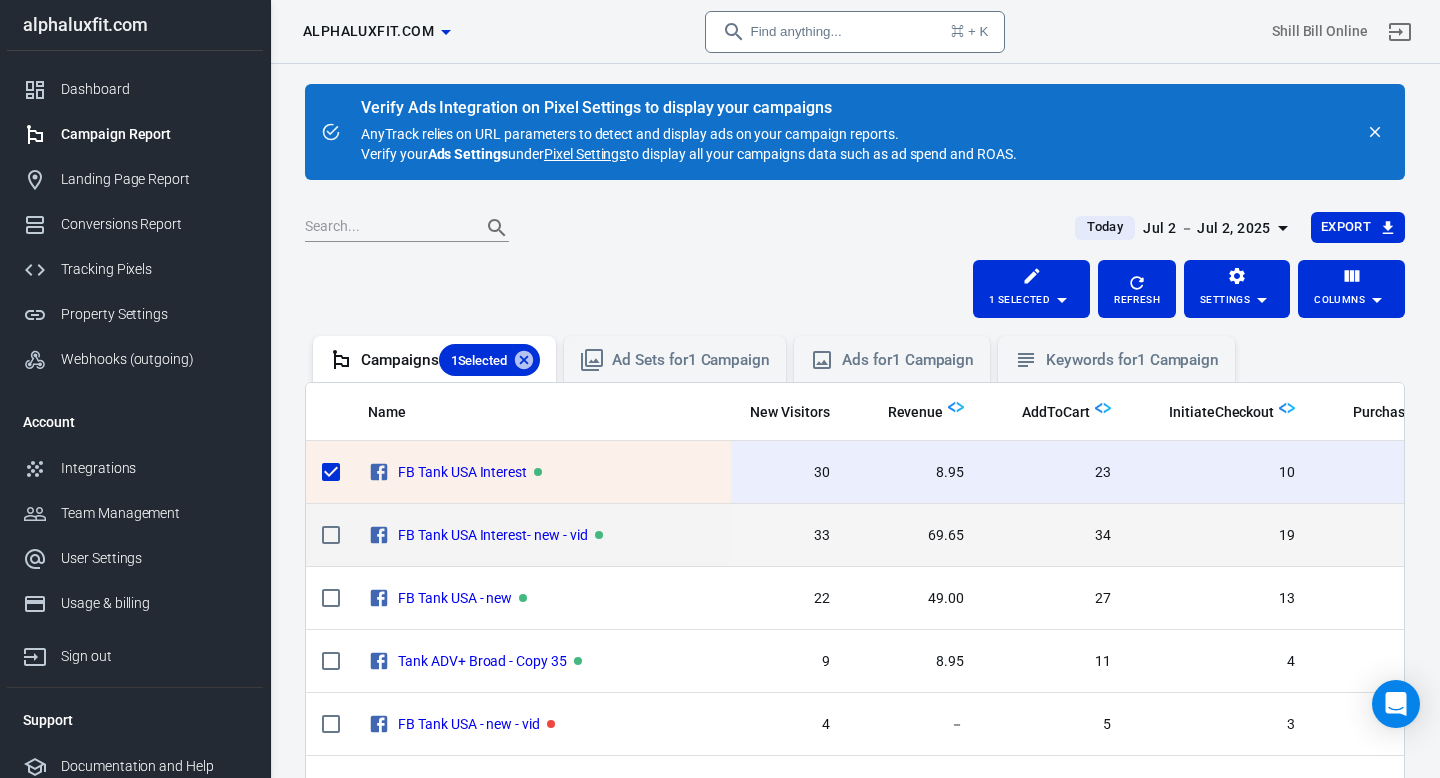 scroll, scrollTop: 0, scrollLeft: 397, axis: horizontal 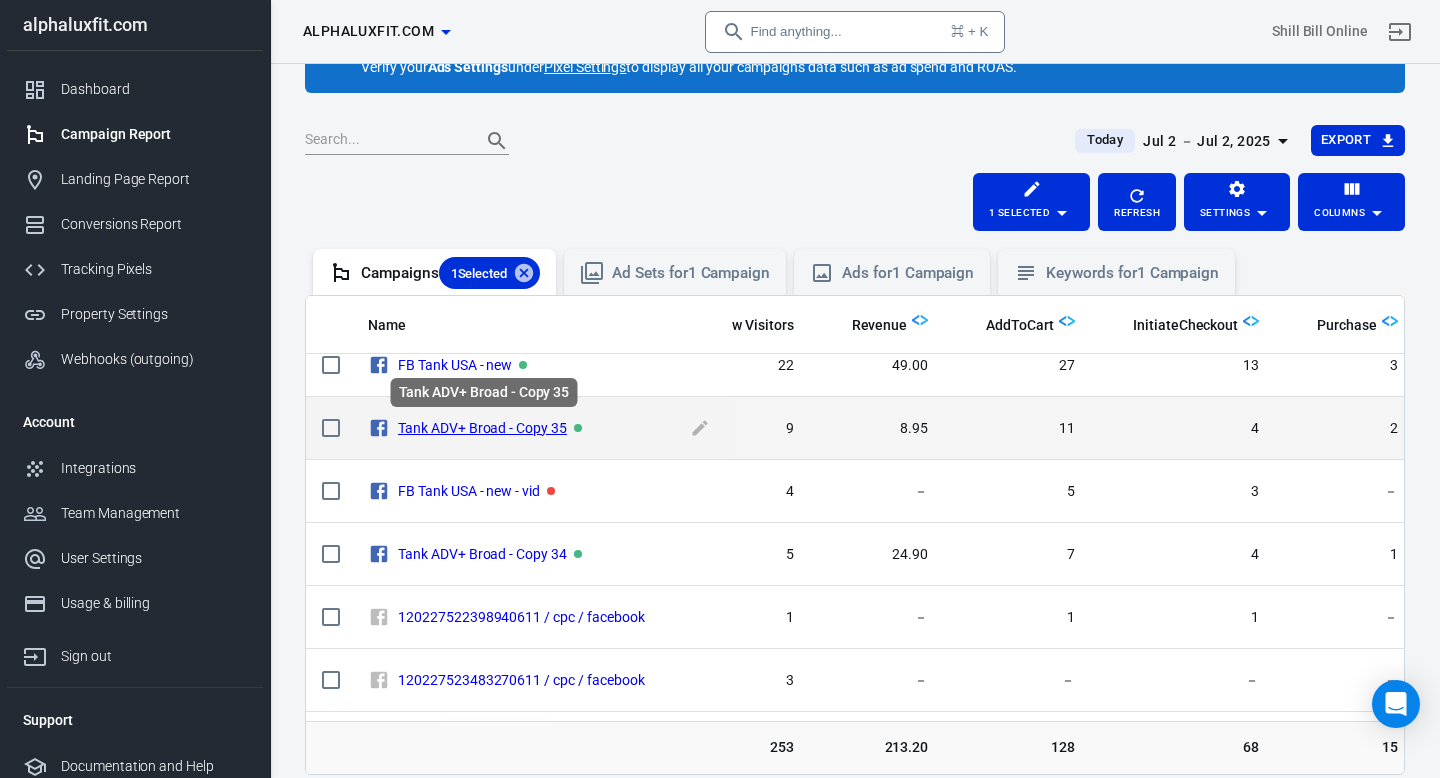 click on "Tank ADV+ Broad - Copy 35" at bounding box center (482, 428) 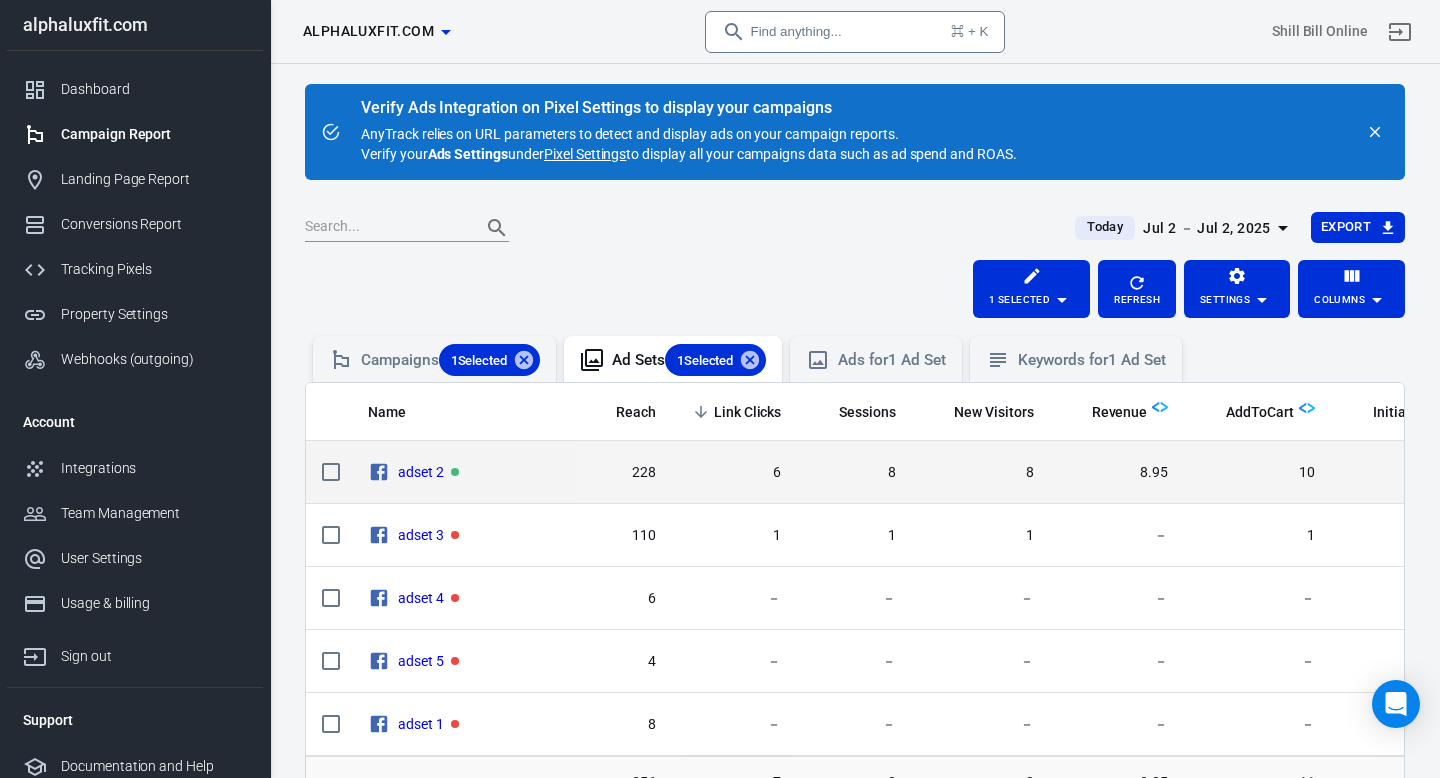 click on "228" at bounding box center (623, 472) 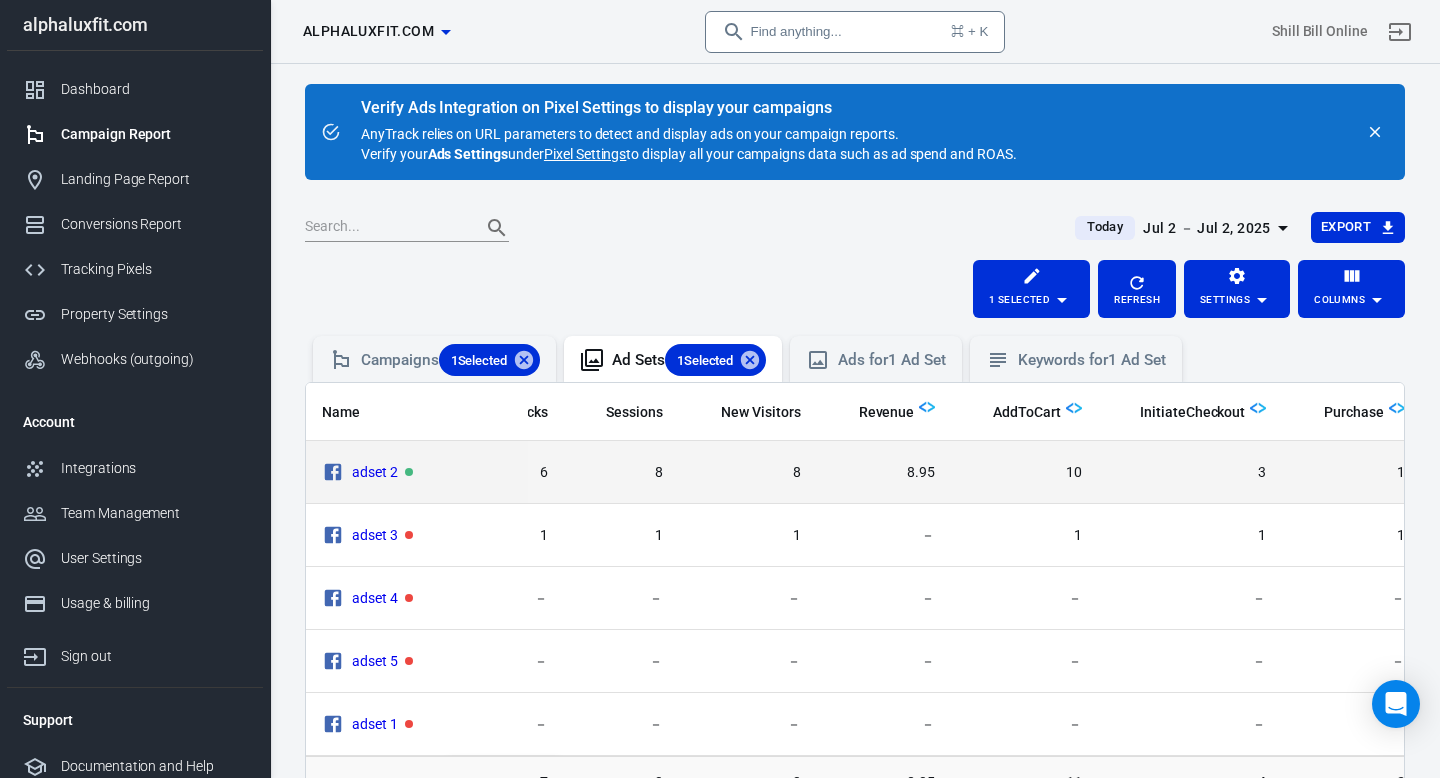 scroll, scrollTop: 0, scrollLeft: 240, axis: horizontal 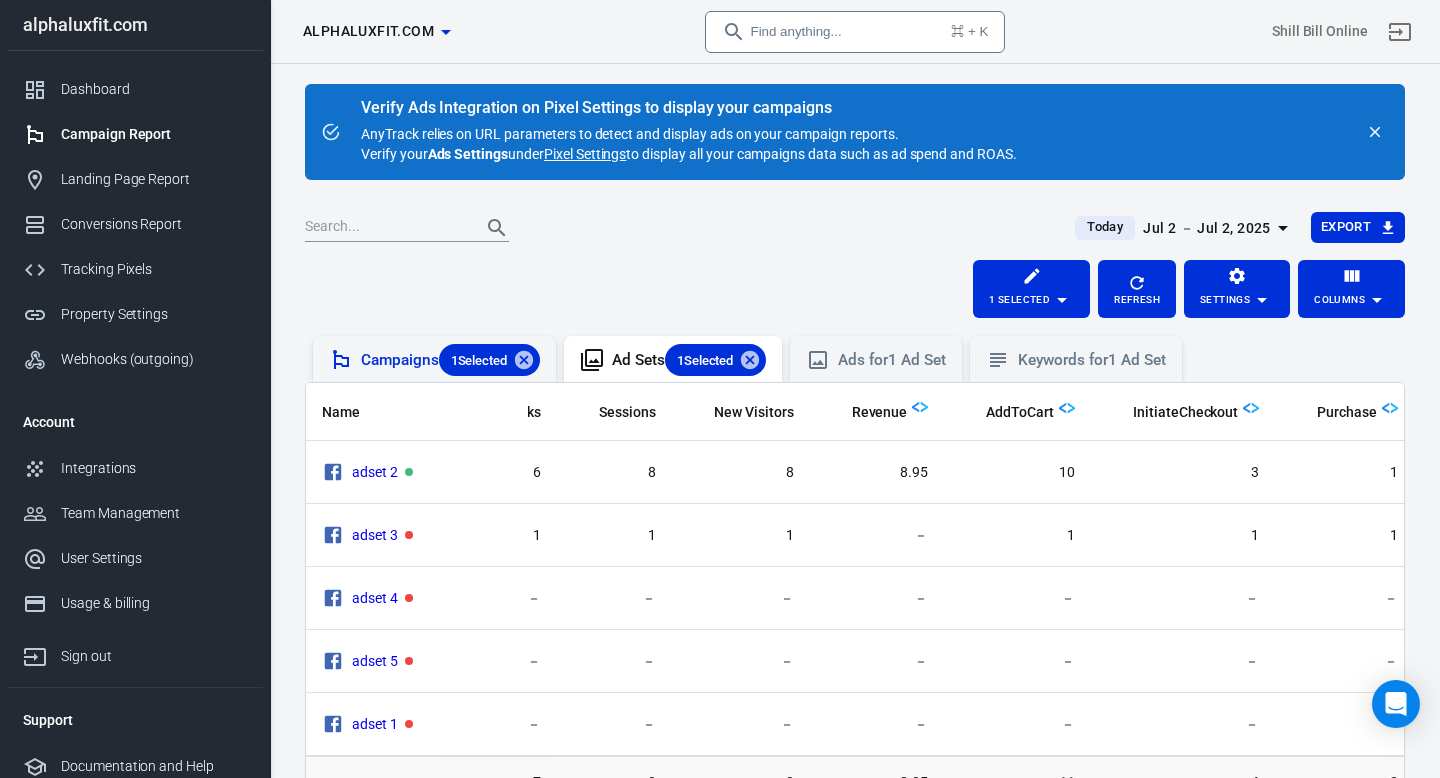 click on "Campaigns 1  Selected" at bounding box center [450, 360] 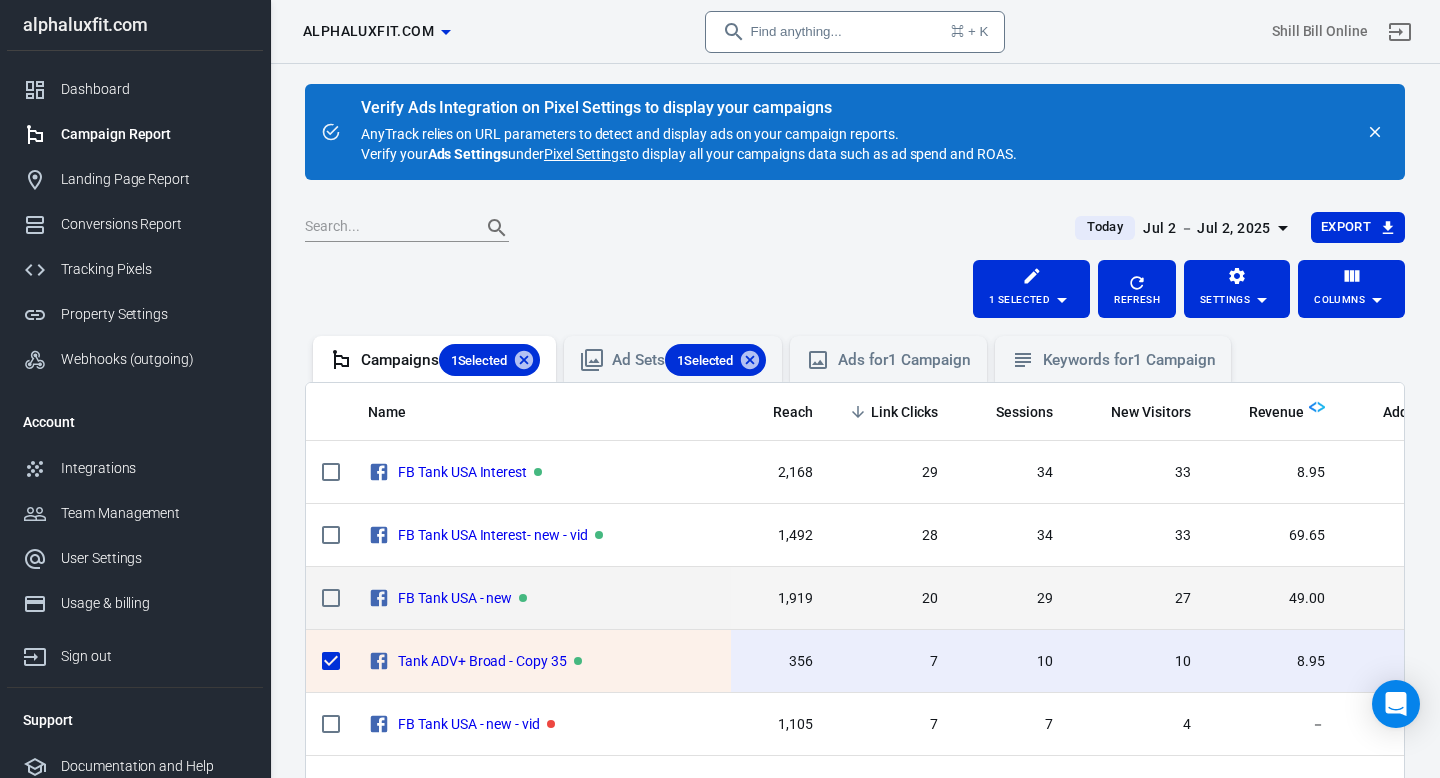 click on "1,919" at bounding box center (780, 599) 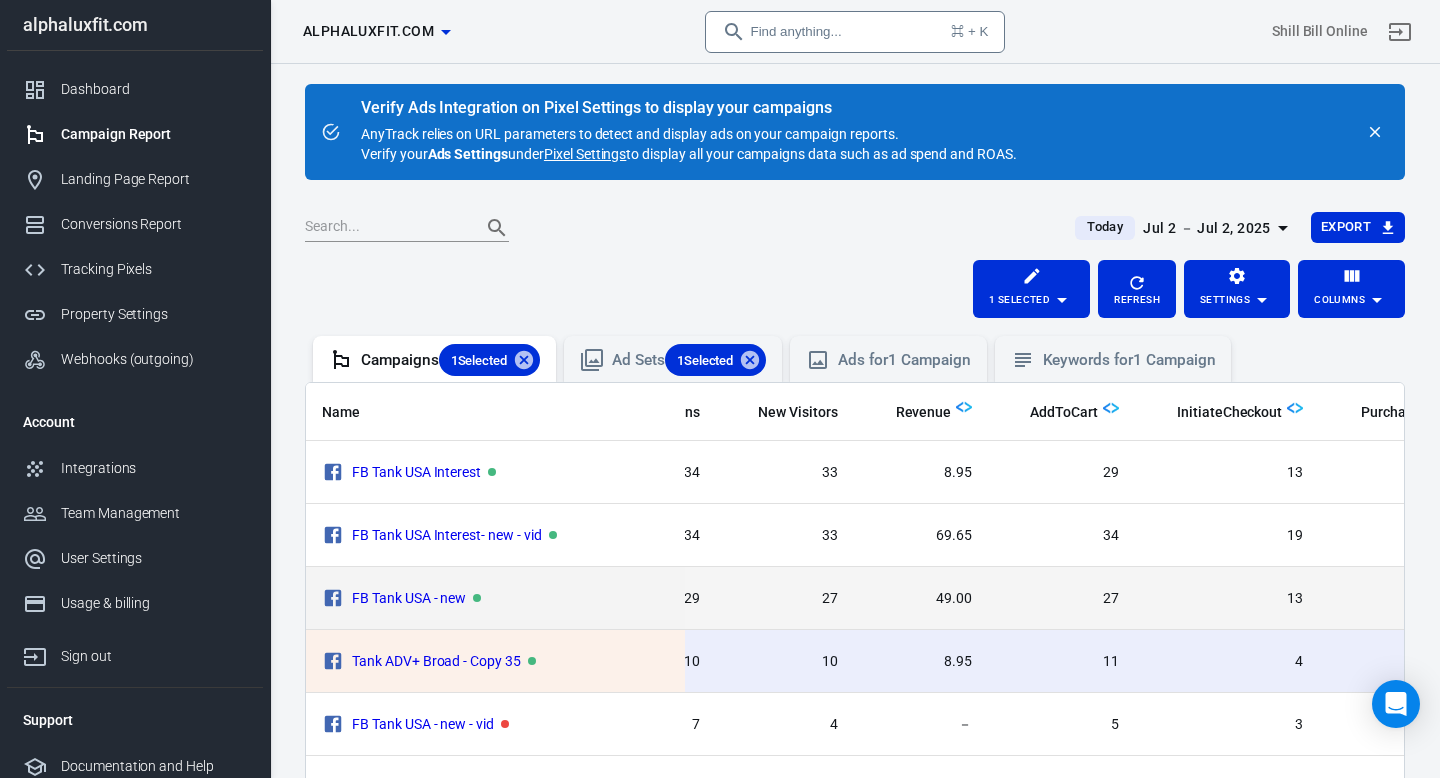 scroll, scrollTop: 0, scrollLeft: 397, axis: horizontal 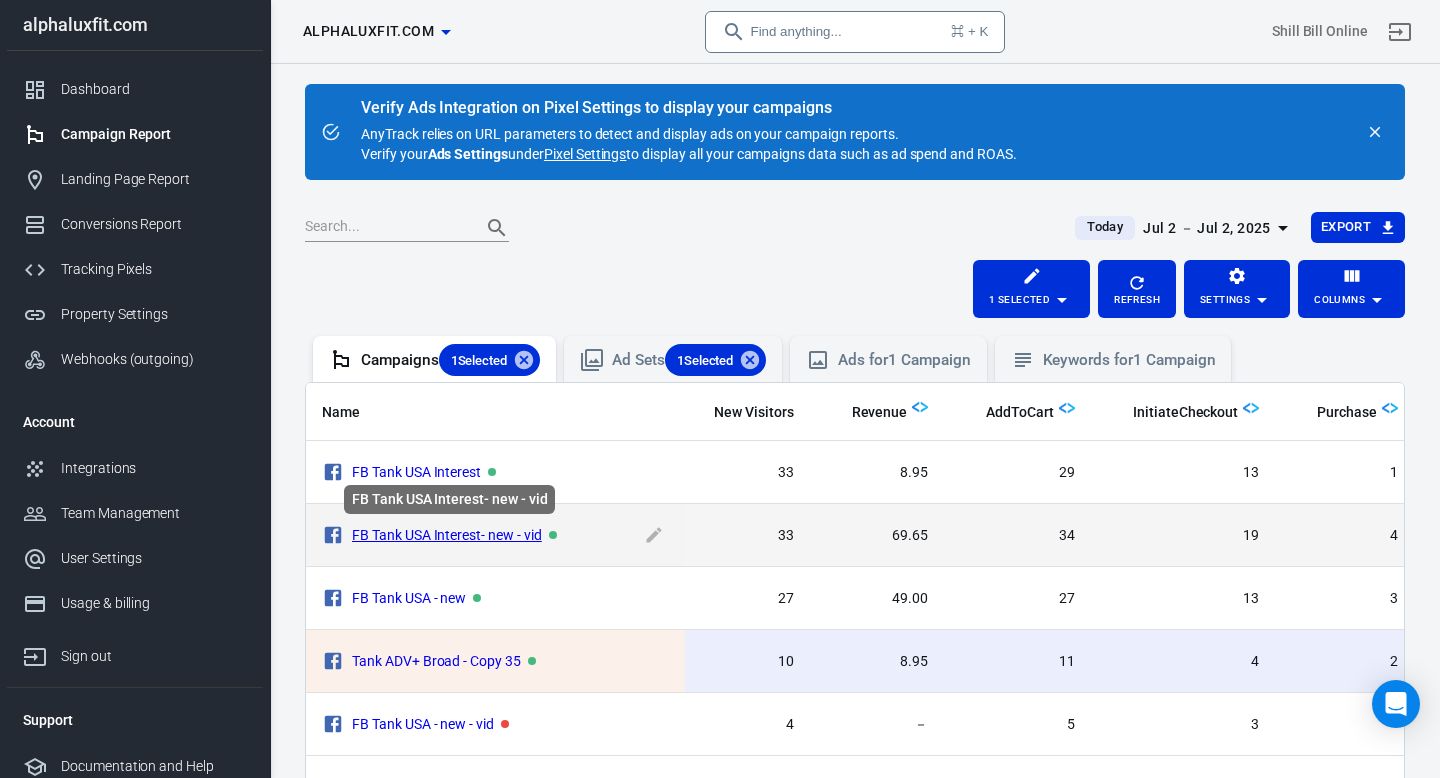 click on "FB Tank USA Interest- new - vid" at bounding box center [447, 535] 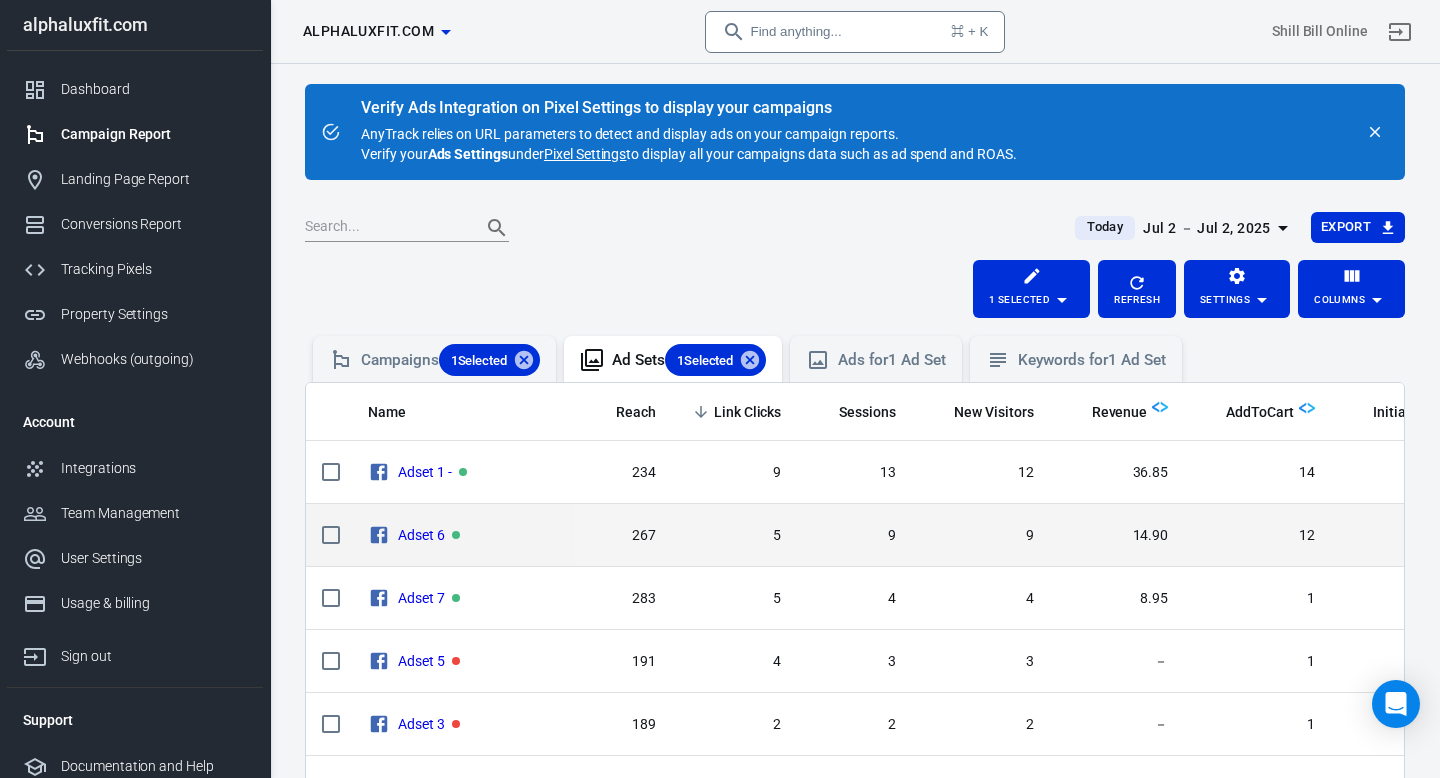 click on "267" at bounding box center (623, 472) 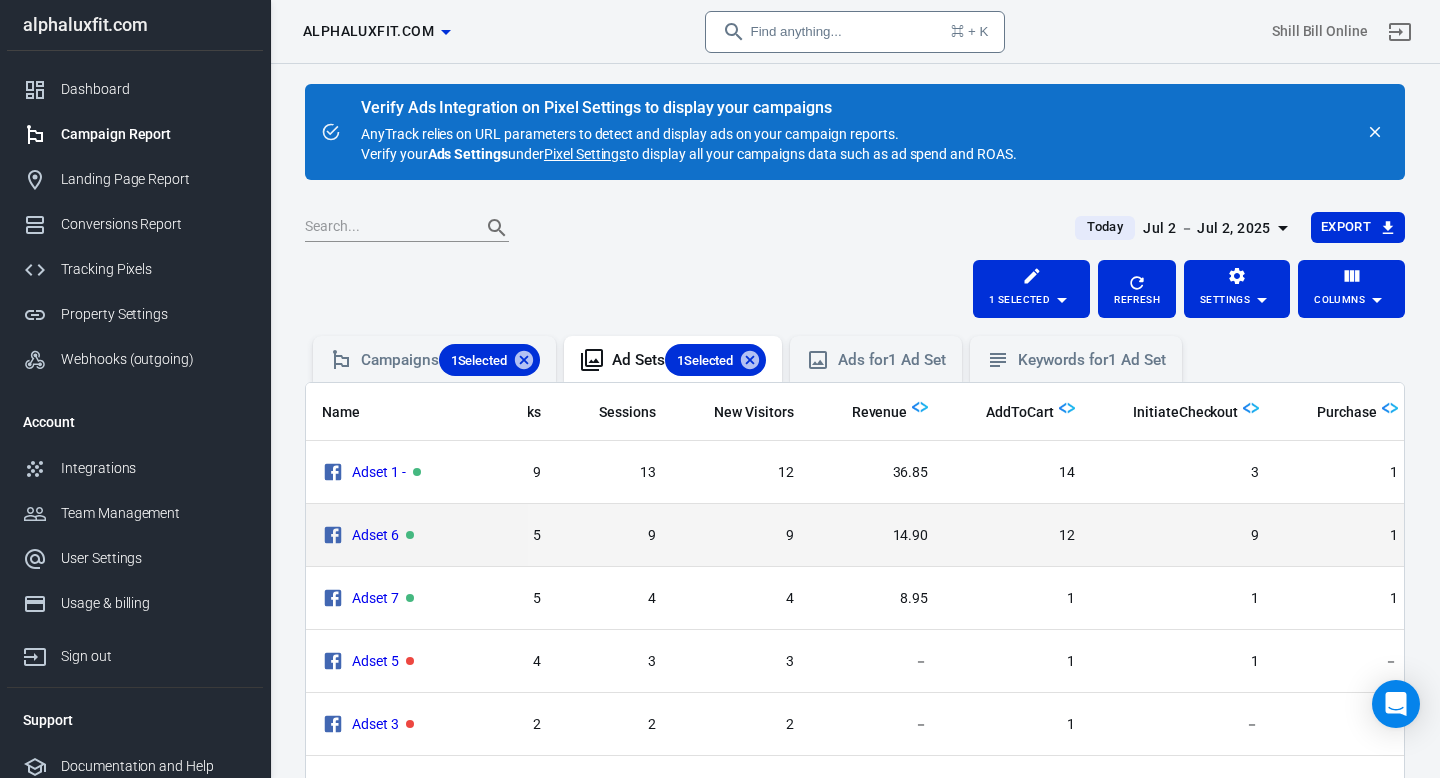 scroll, scrollTop: 0, scrollLeft: 240, axis: horizontal 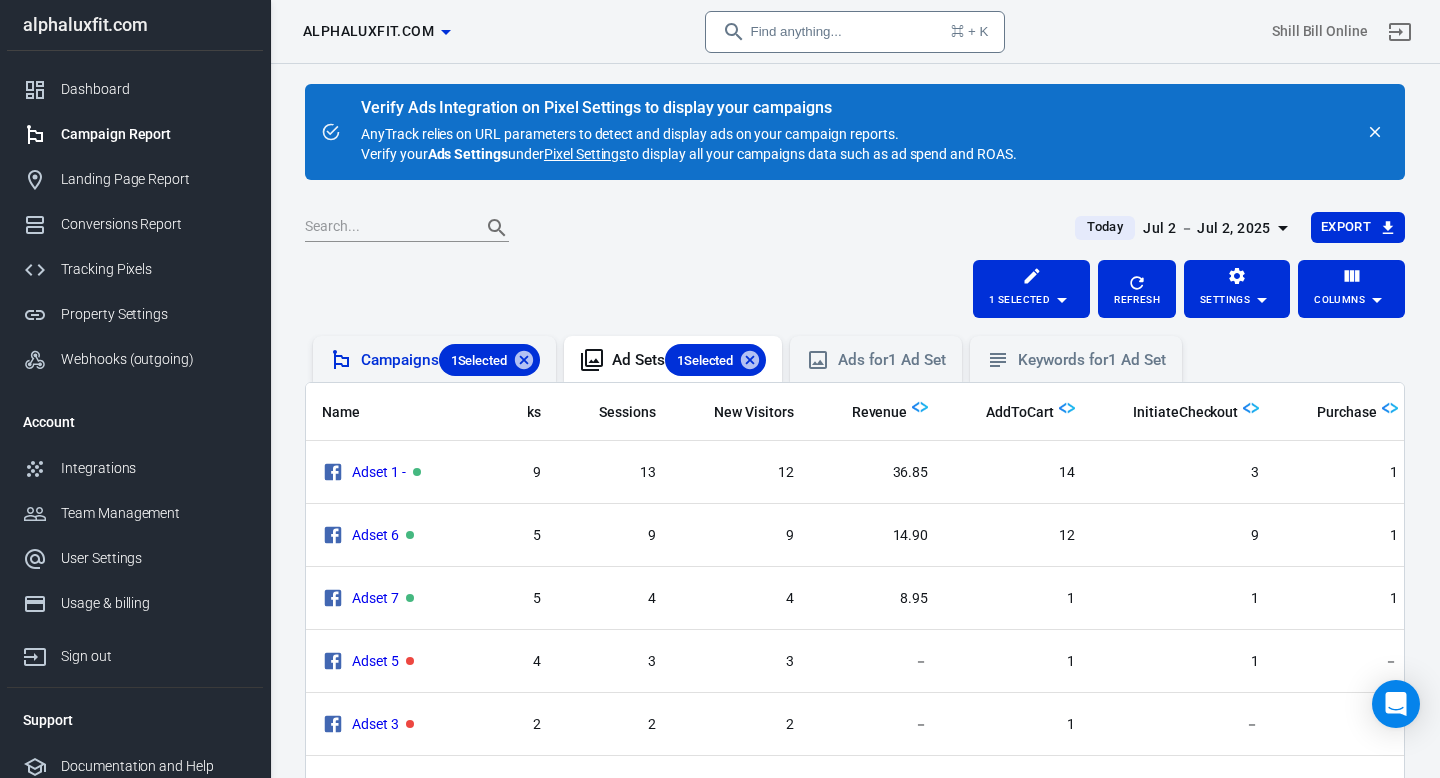 click on "Campaigns 1  Selected" at bounding box center [450, 360] 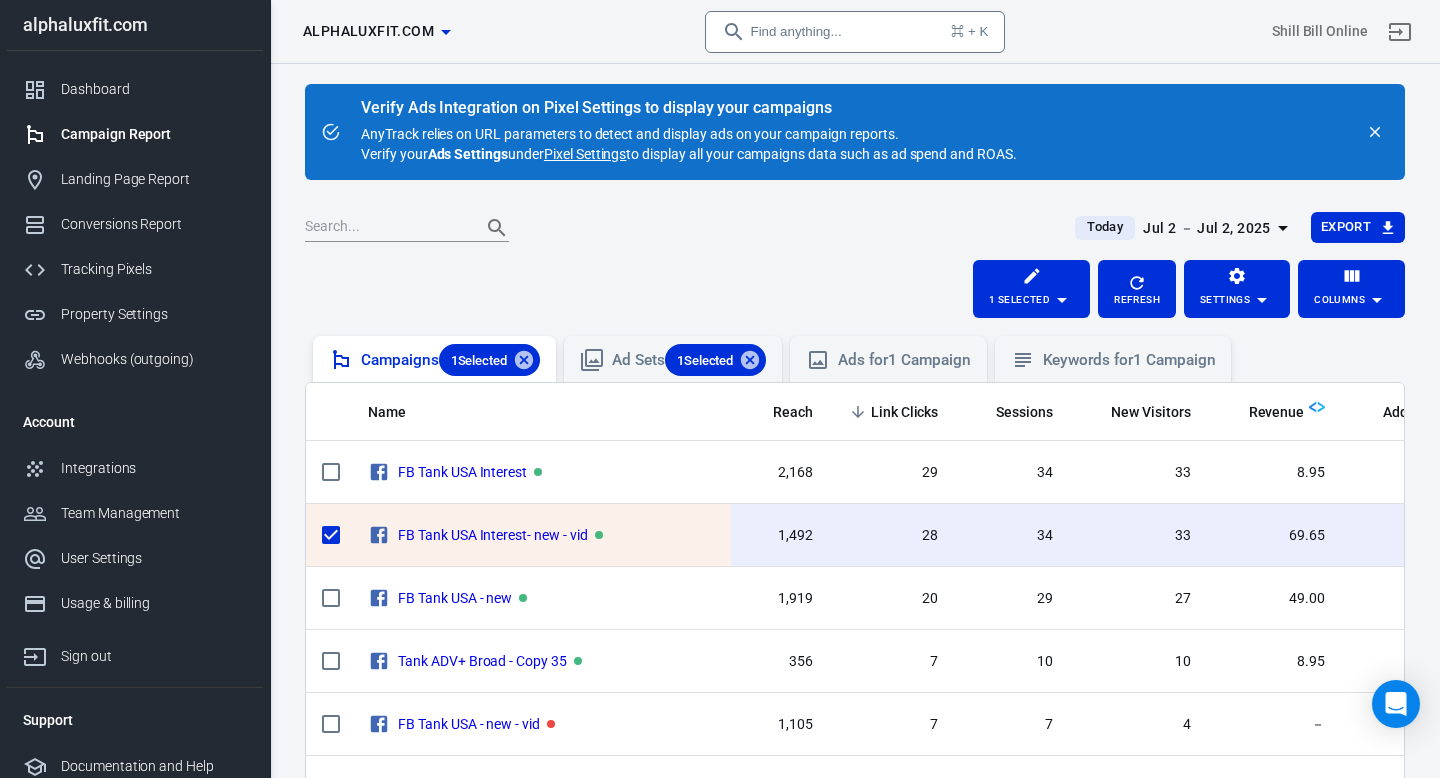 scroll, scrollTop: 121, scrollLeft: 0, axis: vertical 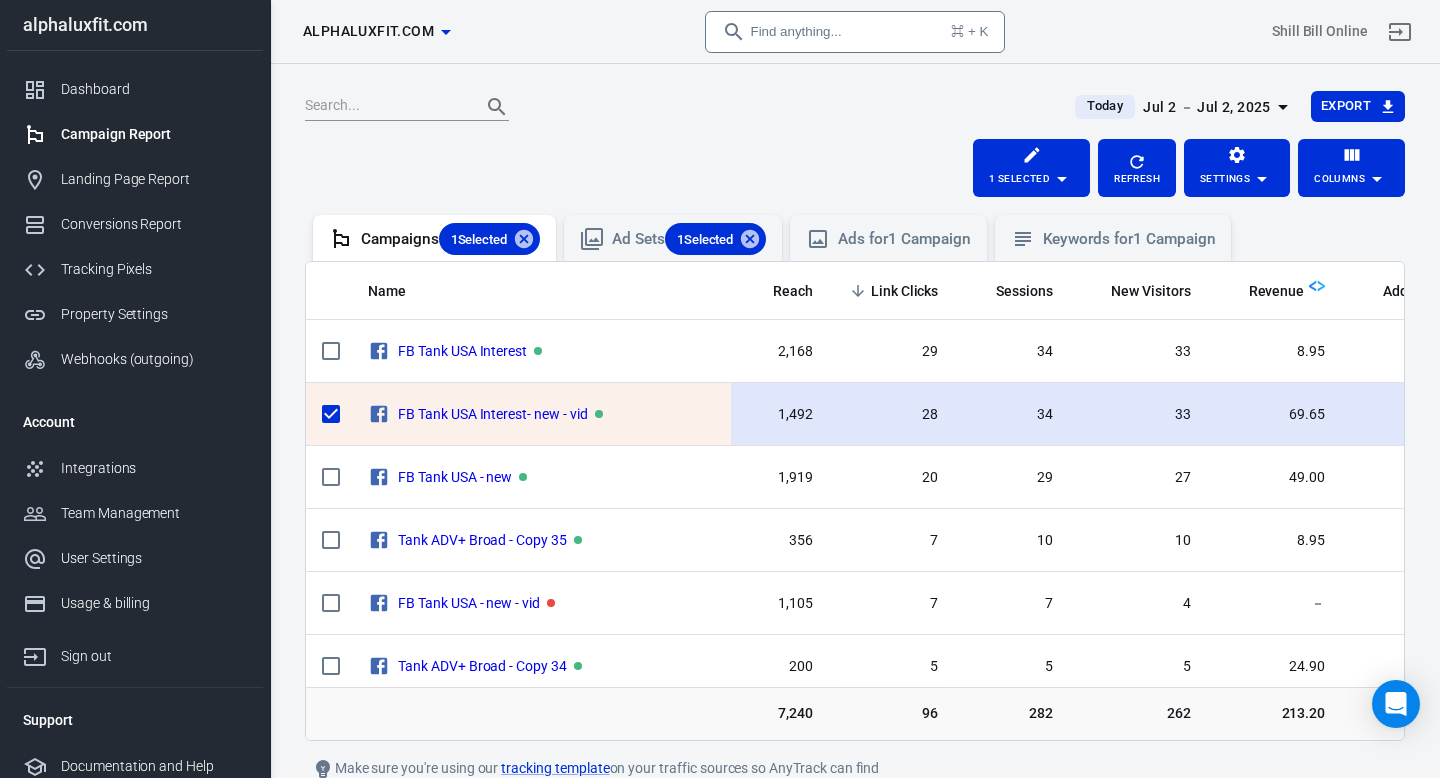 click on "FB Tank USA Interest- new - vid" at bounding box center [541, 414] 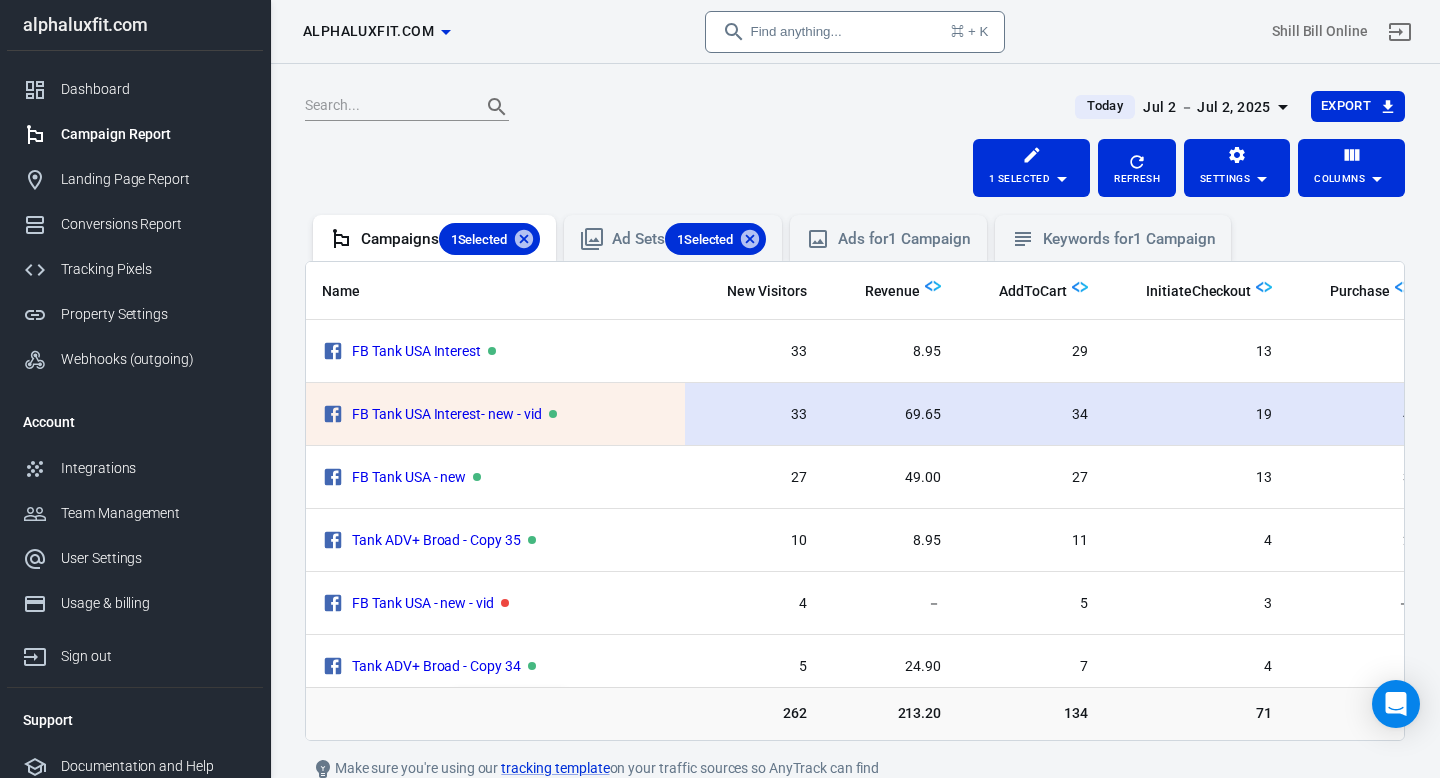 scroll, scrollTop: 0, scrollLeft: 397, axis: horizontal 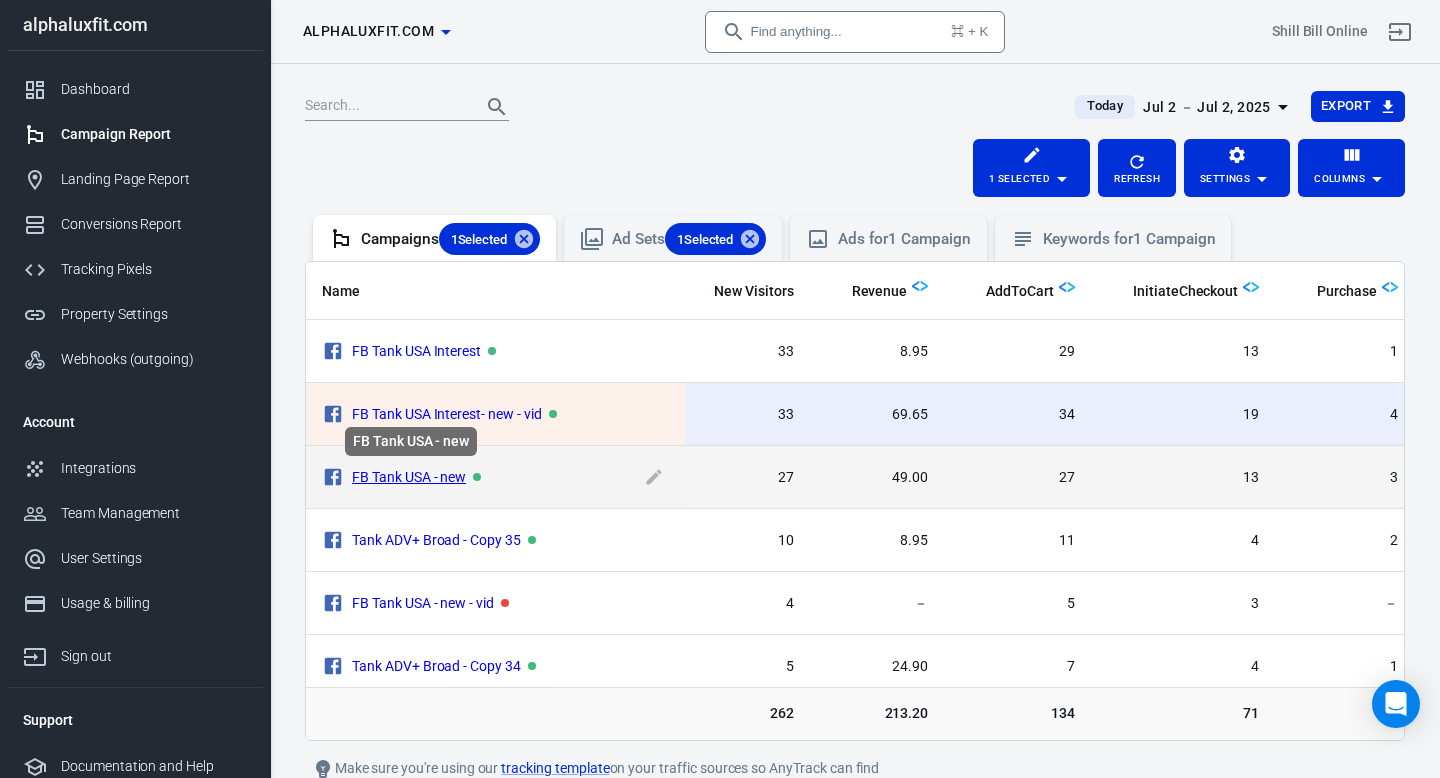 click on "FB Tank USA - new" at bounding box center (409, 477) 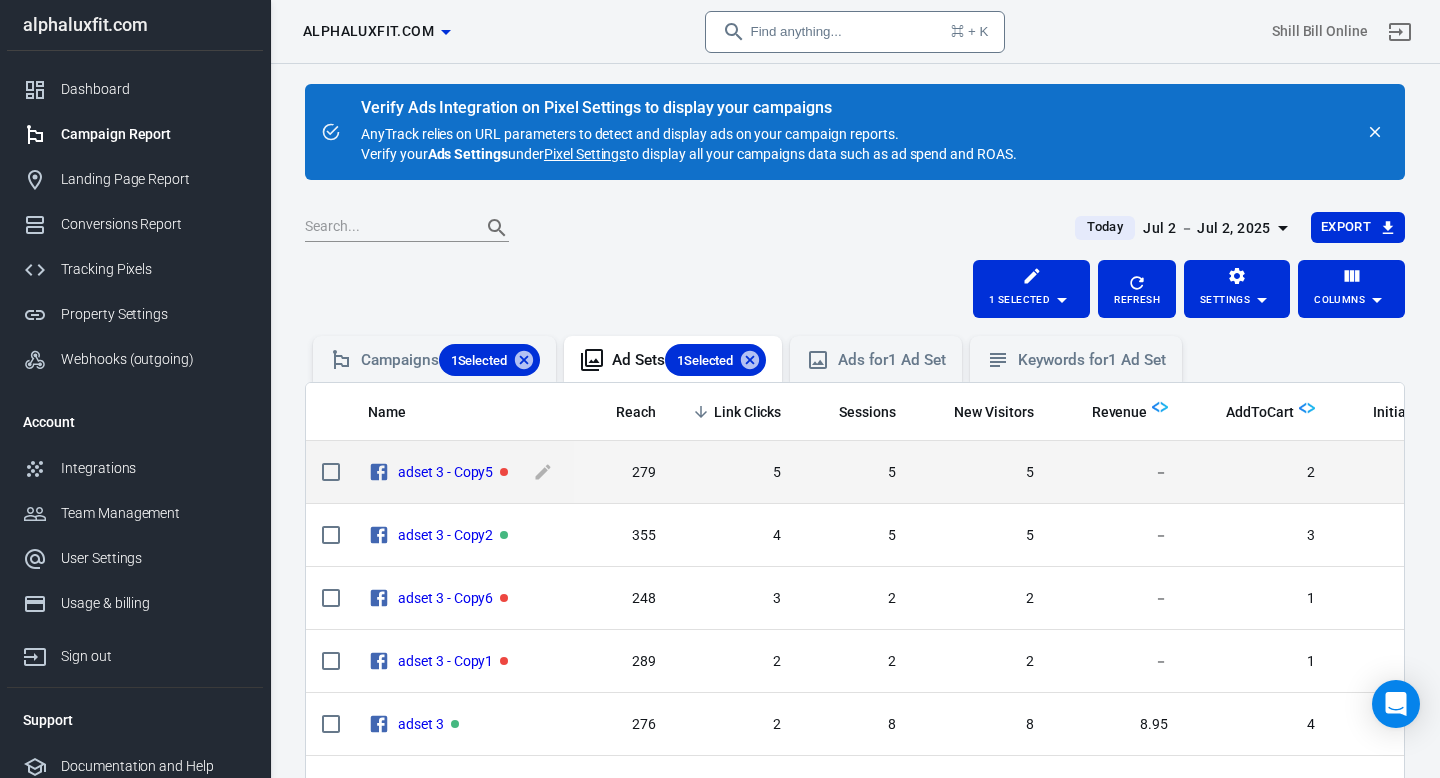 click on "adset 3 - Copy5" at bounding box center [478, 472] 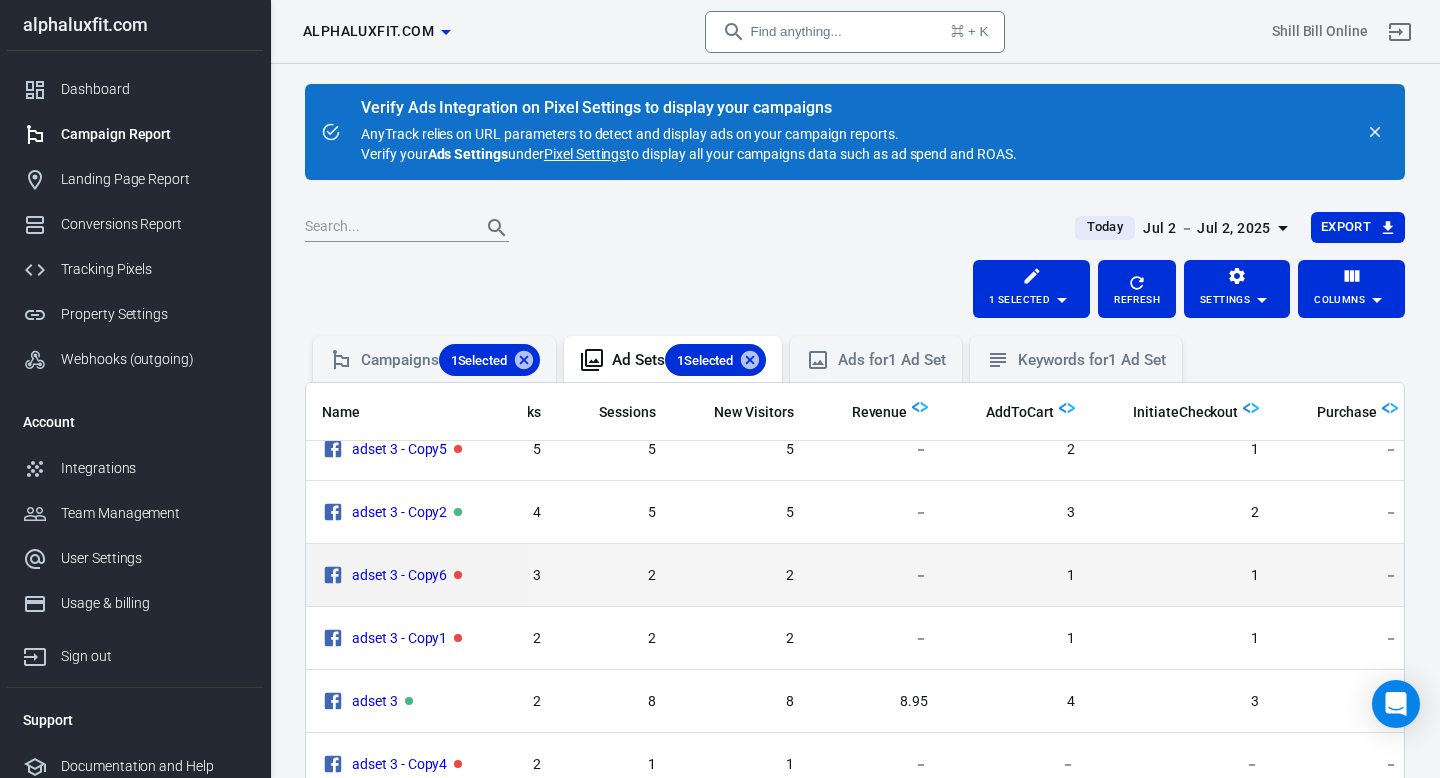 scroll, scrollTop: 137, scrollLeft: 240, axis: both 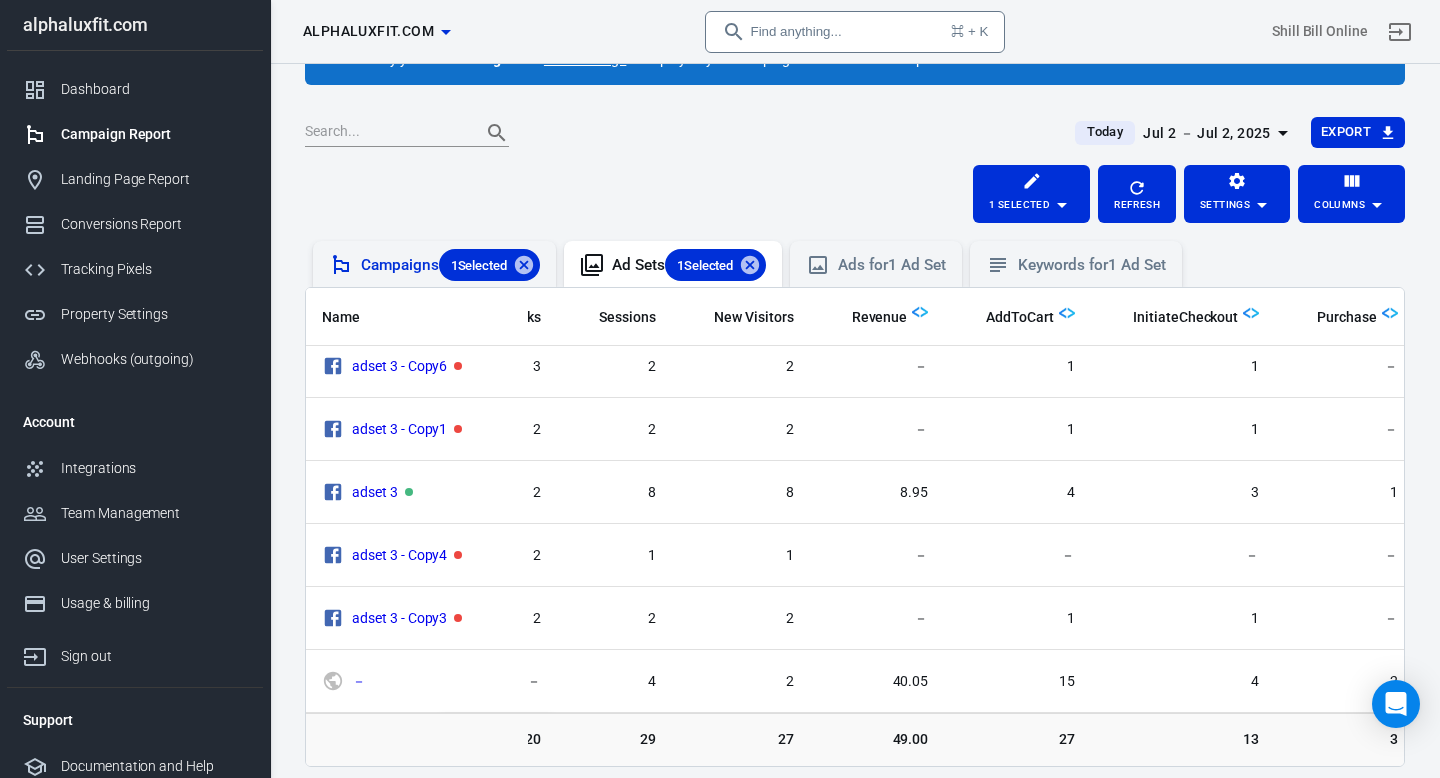 click on "Campaigns 1  Selected" at bounding box center [434, 264] 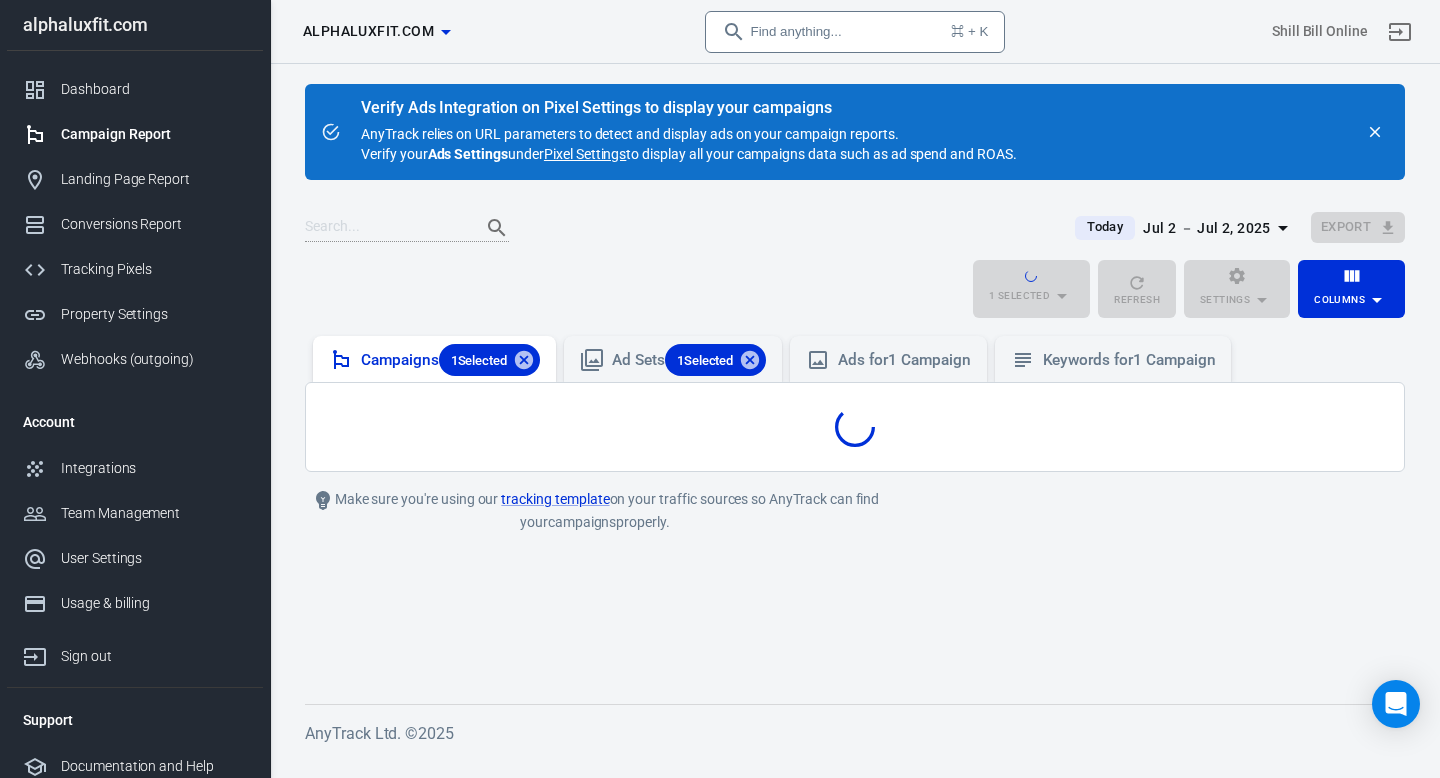 scroll, scrollTop: 0, scrollLeft: 0, axis: both 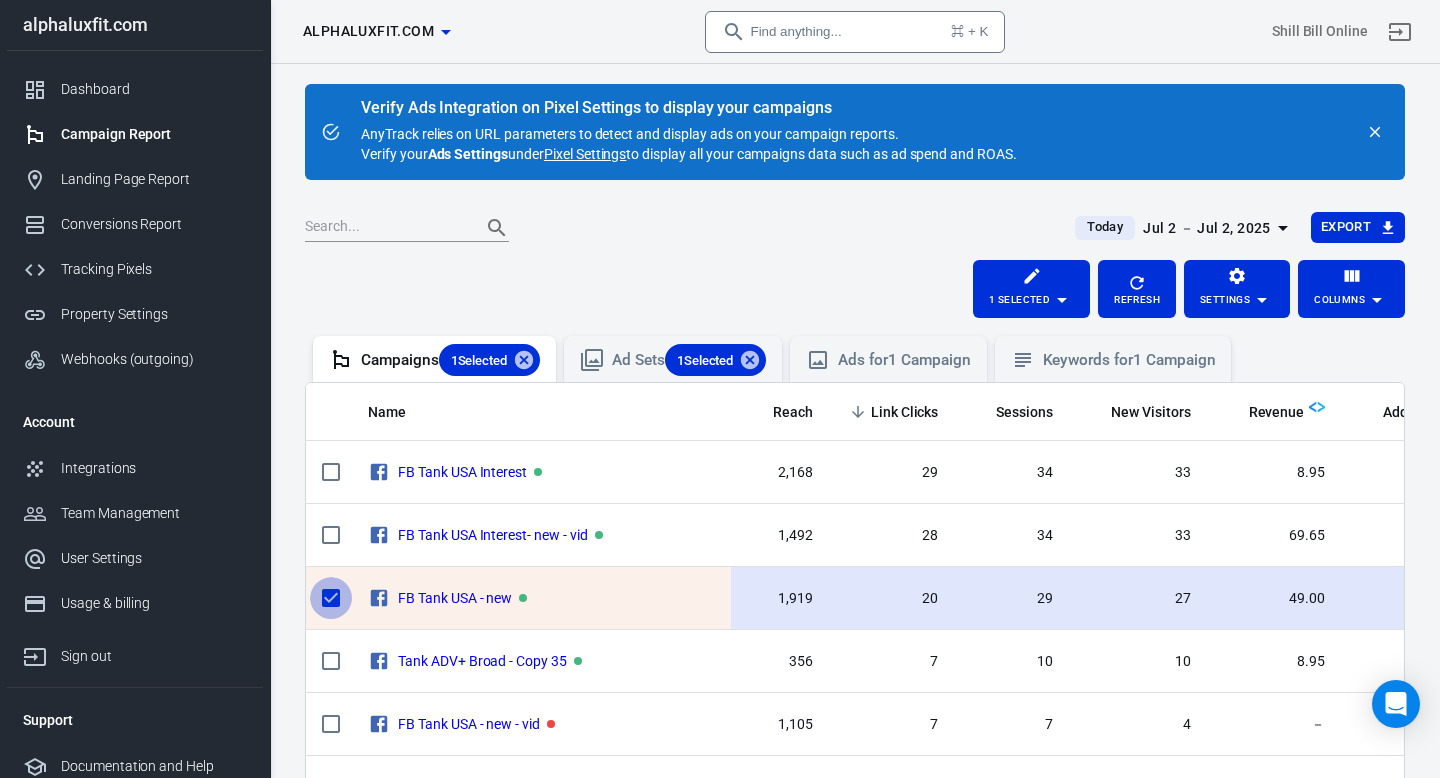 click at bounding box center (331, 598) 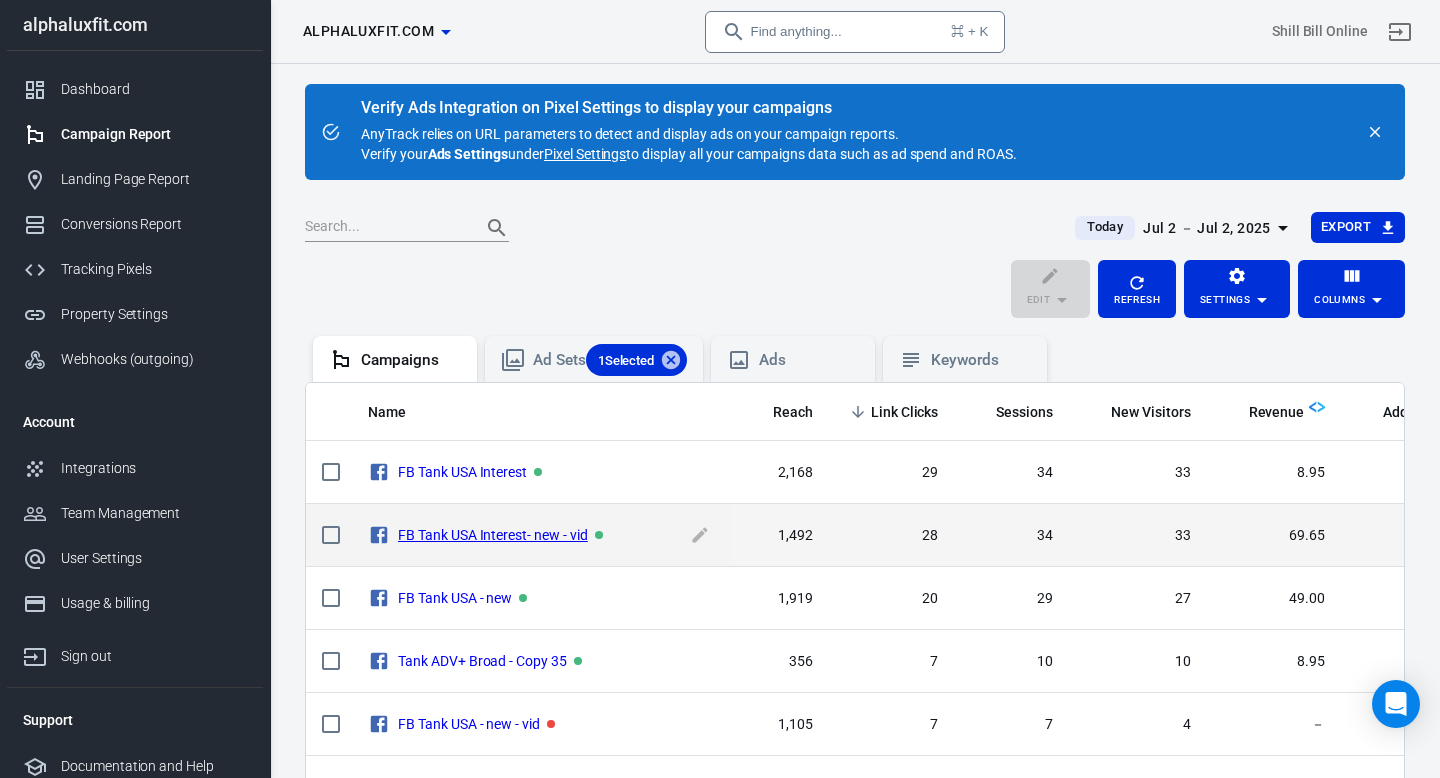 click on "FB Tank USA Interest- new - vid" at bounding box center (493, 535) 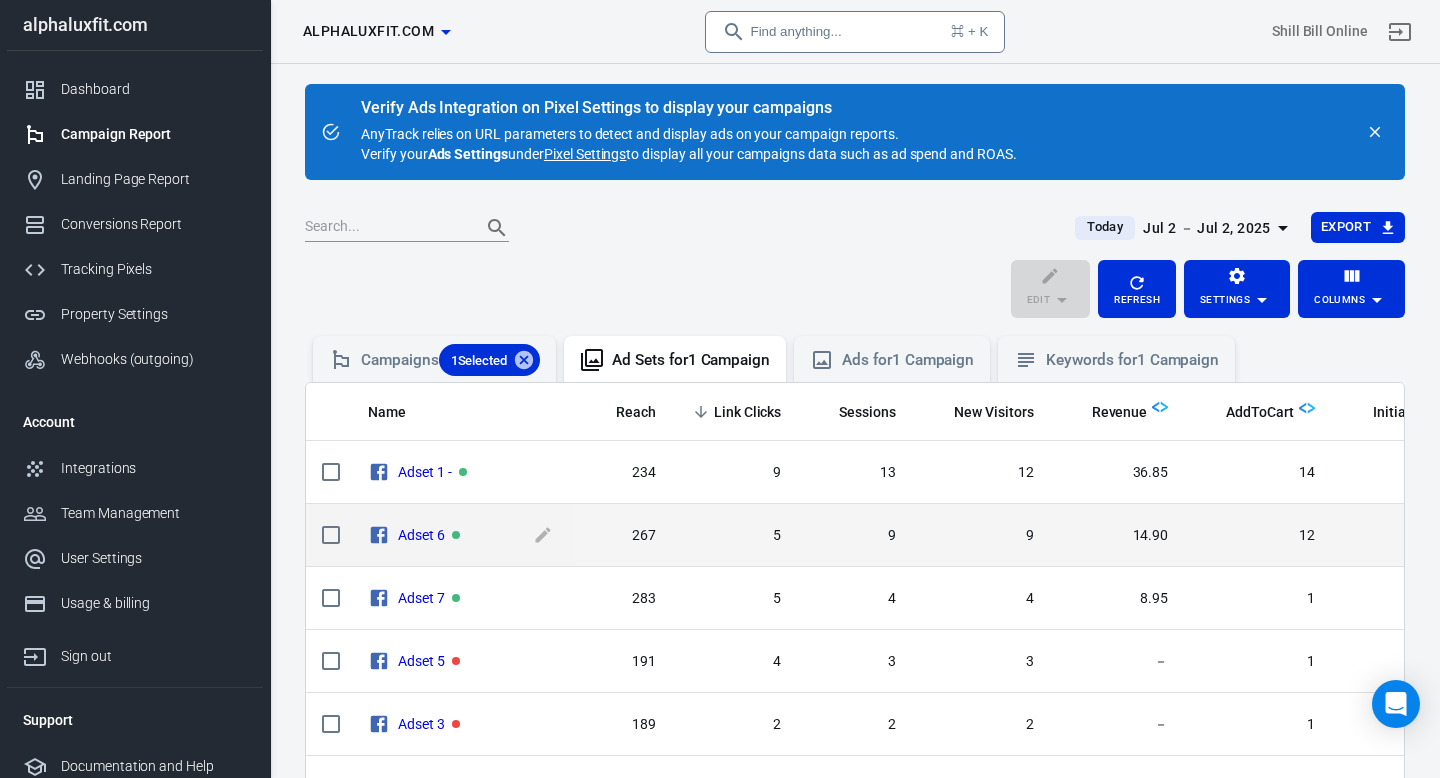 click on "Adset 6" at bounding box center (463, 473) 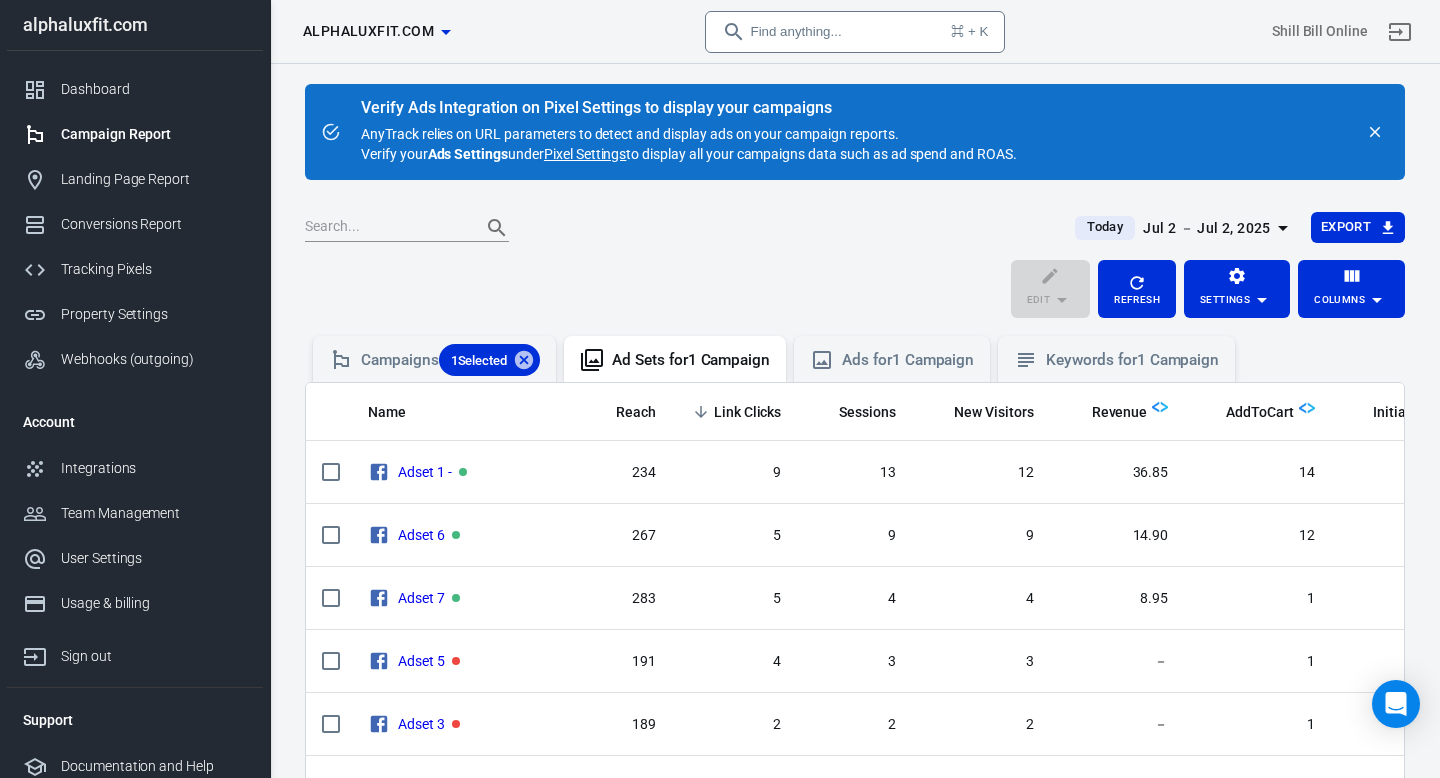 click on "Name Reach   Link Clicks   Sessions New Visitors Revenue   AddToCart InitiateCheckout Purchase Adset 1 -   234 9 13 12 36.85 14 3 1 Adset 6   267 5 9 9 14.90 12 9 1 Adset 7   283 5 4 4 8.95 1 1 1 Adset 5   191 4 3 3 － 1 1 － Adset 3   189 2 2 2 － 1 － － Adset 2   183 2 2 2 8.95 3 3 1 Adset 4   145 1 1 1 － 2 2 － 1,492 28 34 33 69.65 34 19 4" at bounding box center (855, 622) 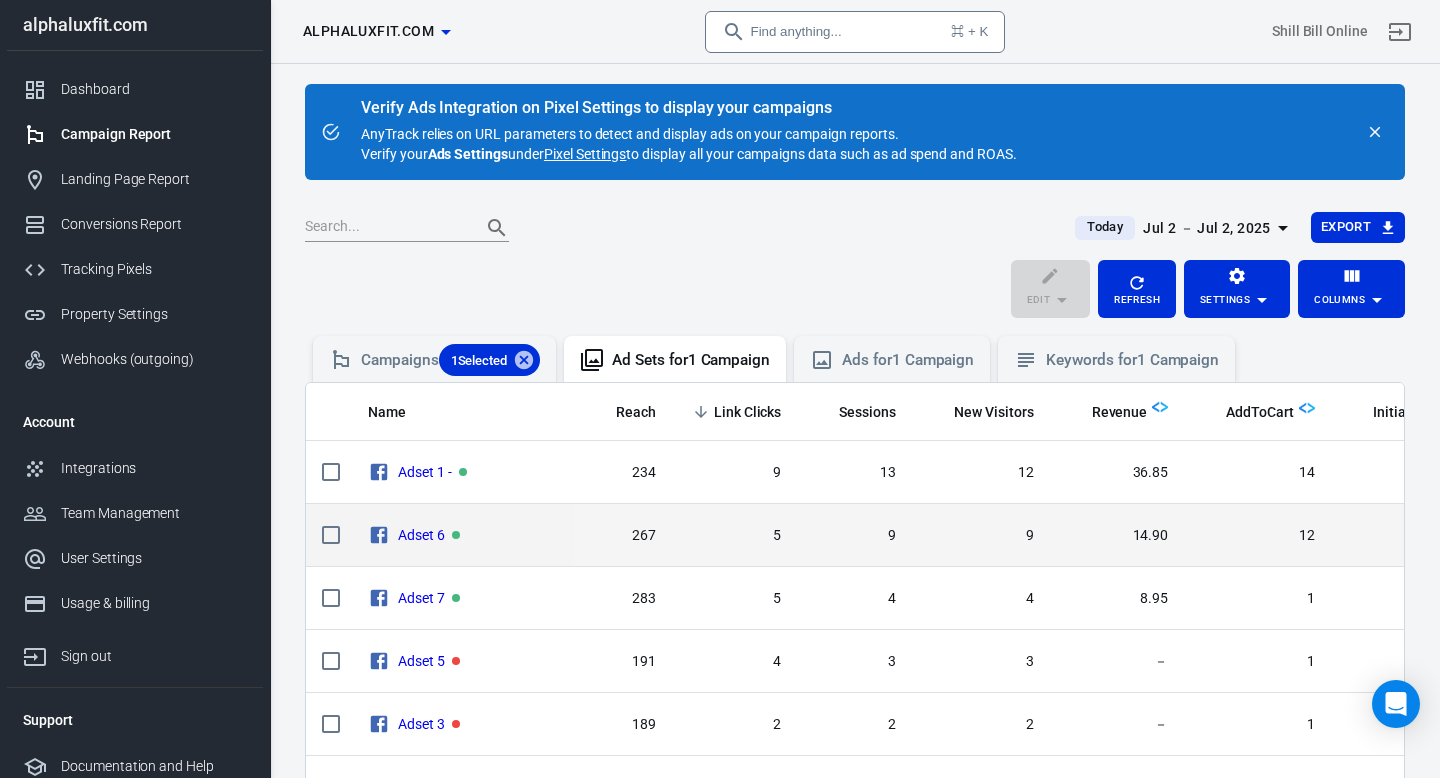 click on "9" at bounding box center (854, 472) 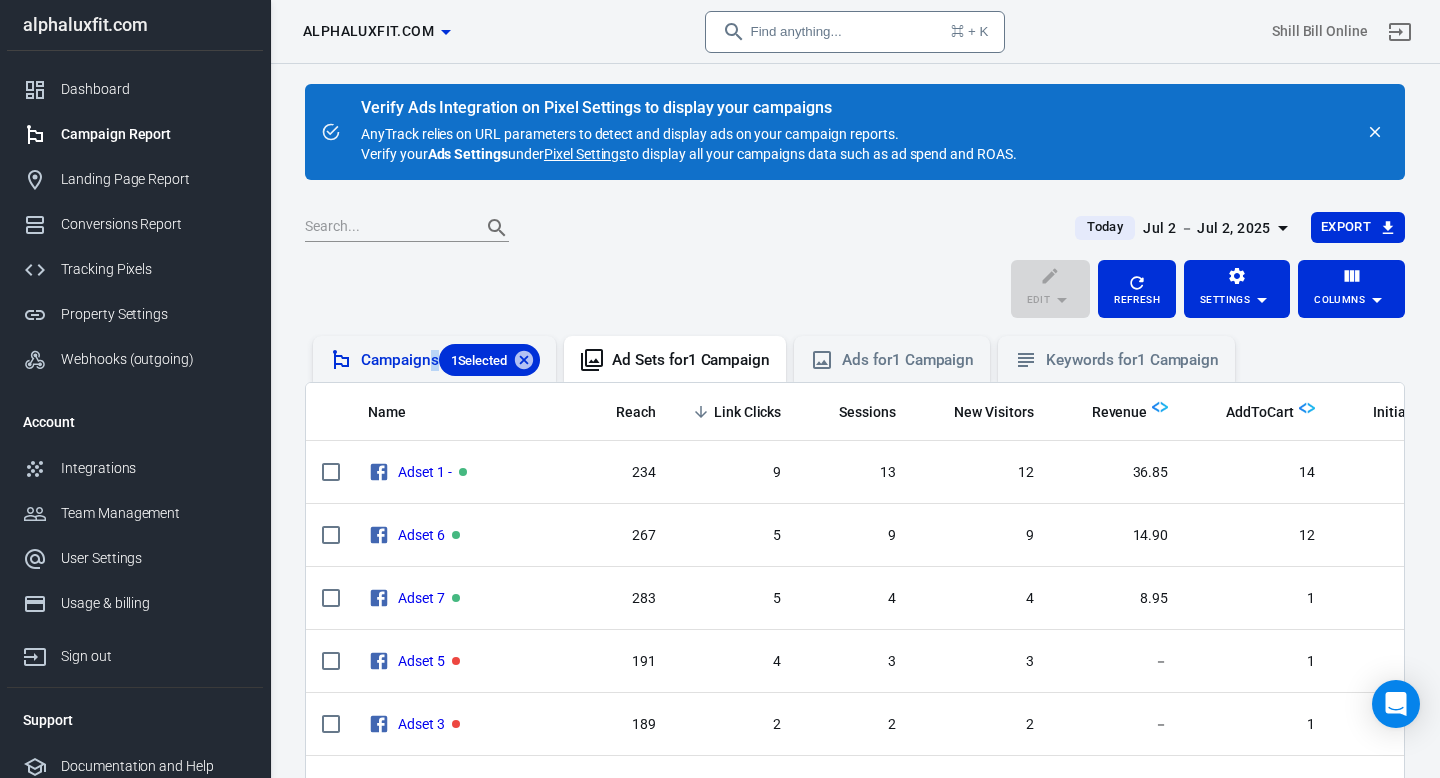 click on "Campaigns 1  Selected" at bounding box center [450, 360] 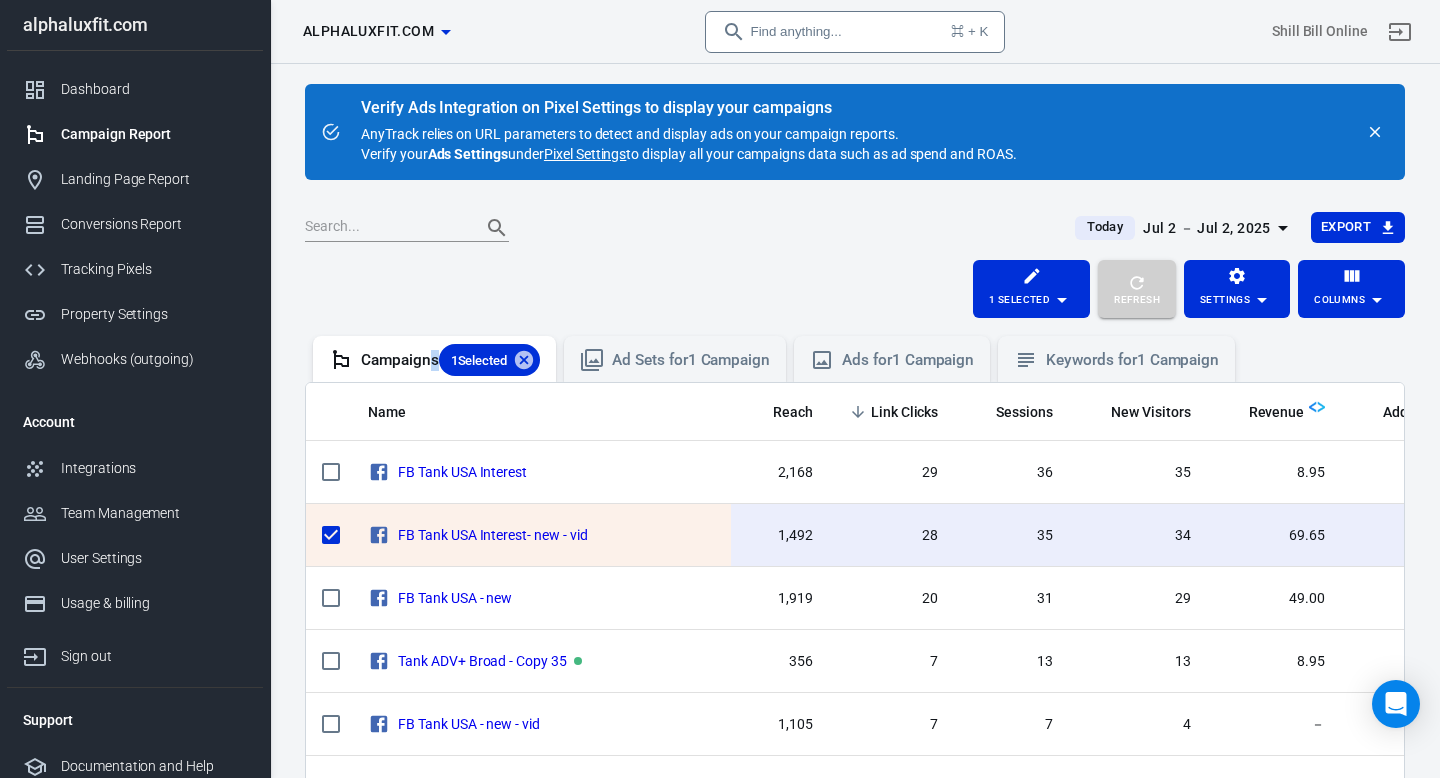 click at bounding box center [1137, 283] 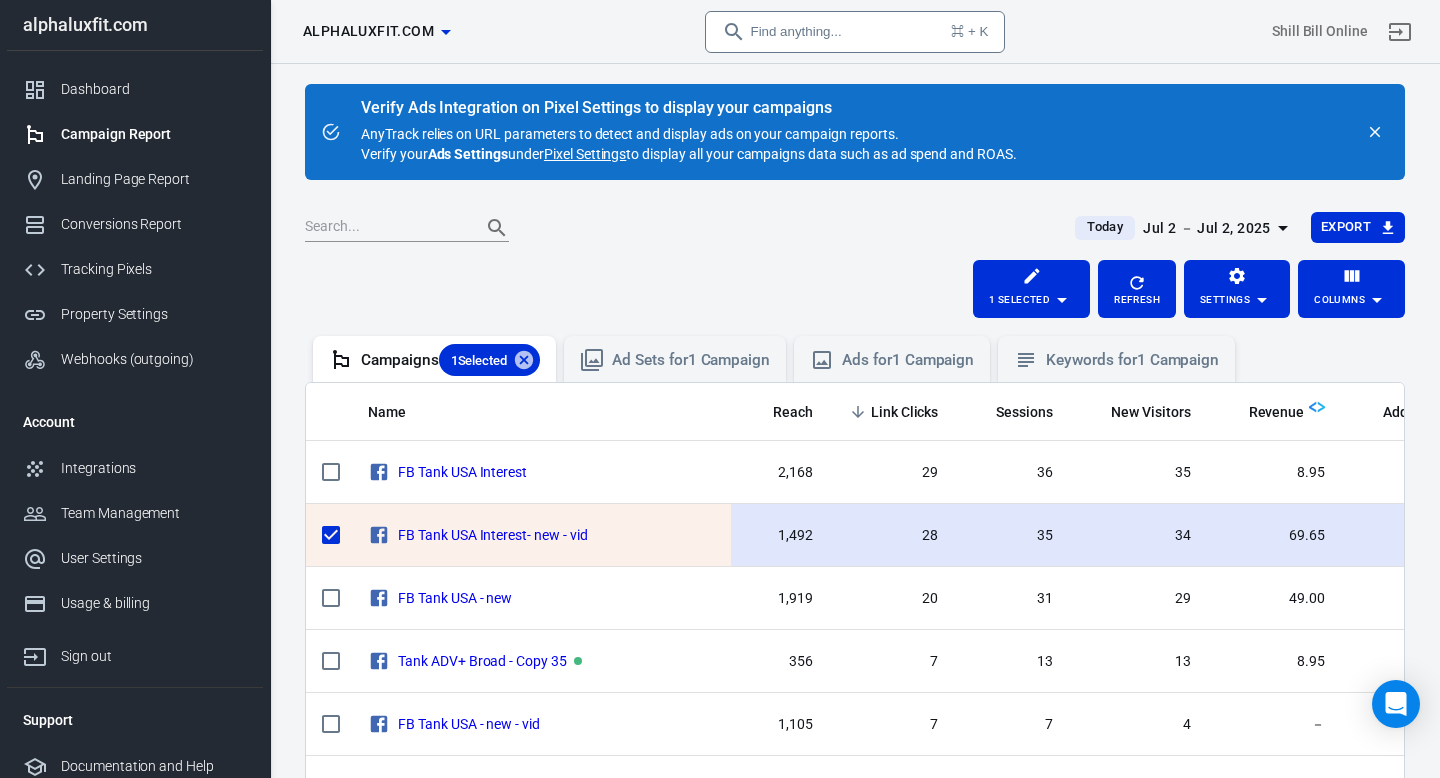 click on "28" at bounding box center [892, 536] 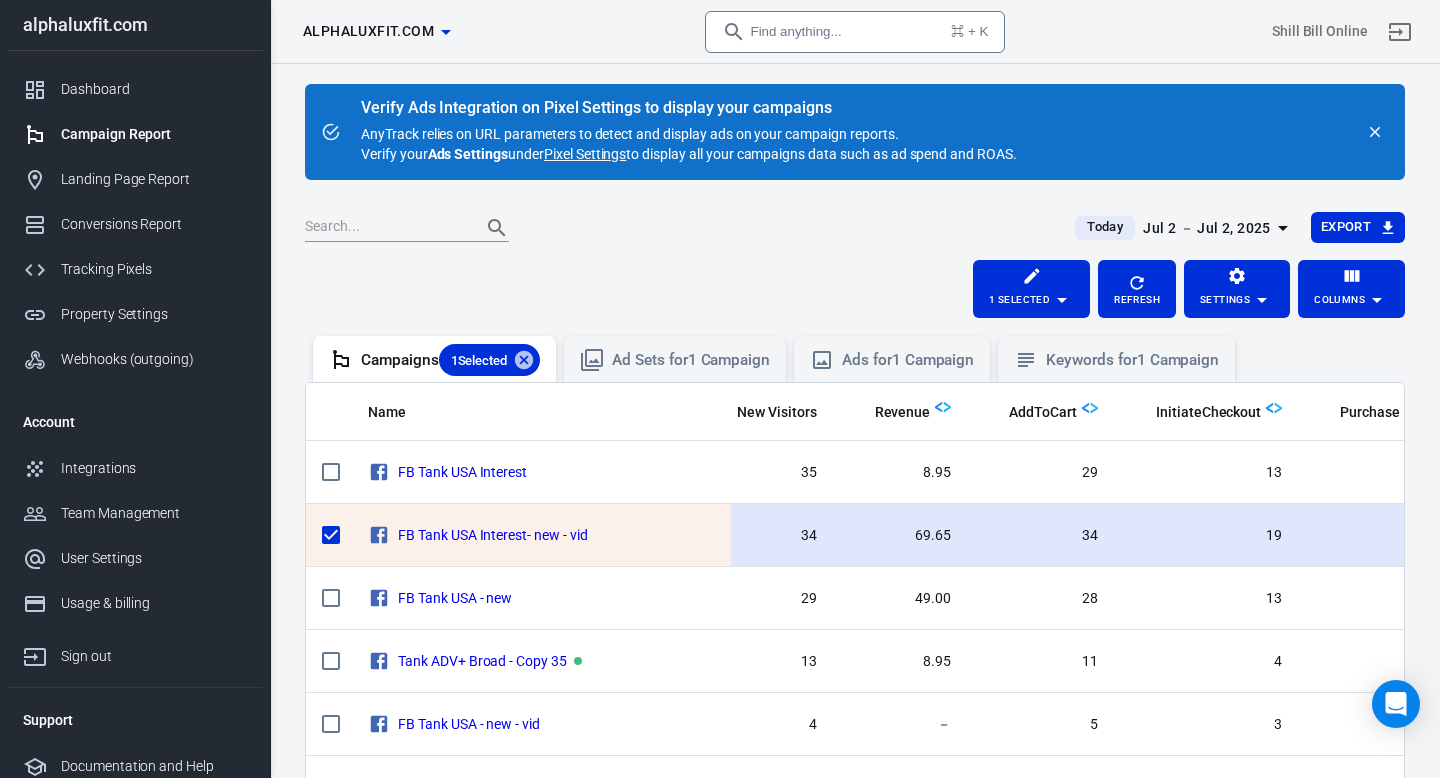 scroll, scrollTop: 0, scrollLeft: 397, axis: horizontal 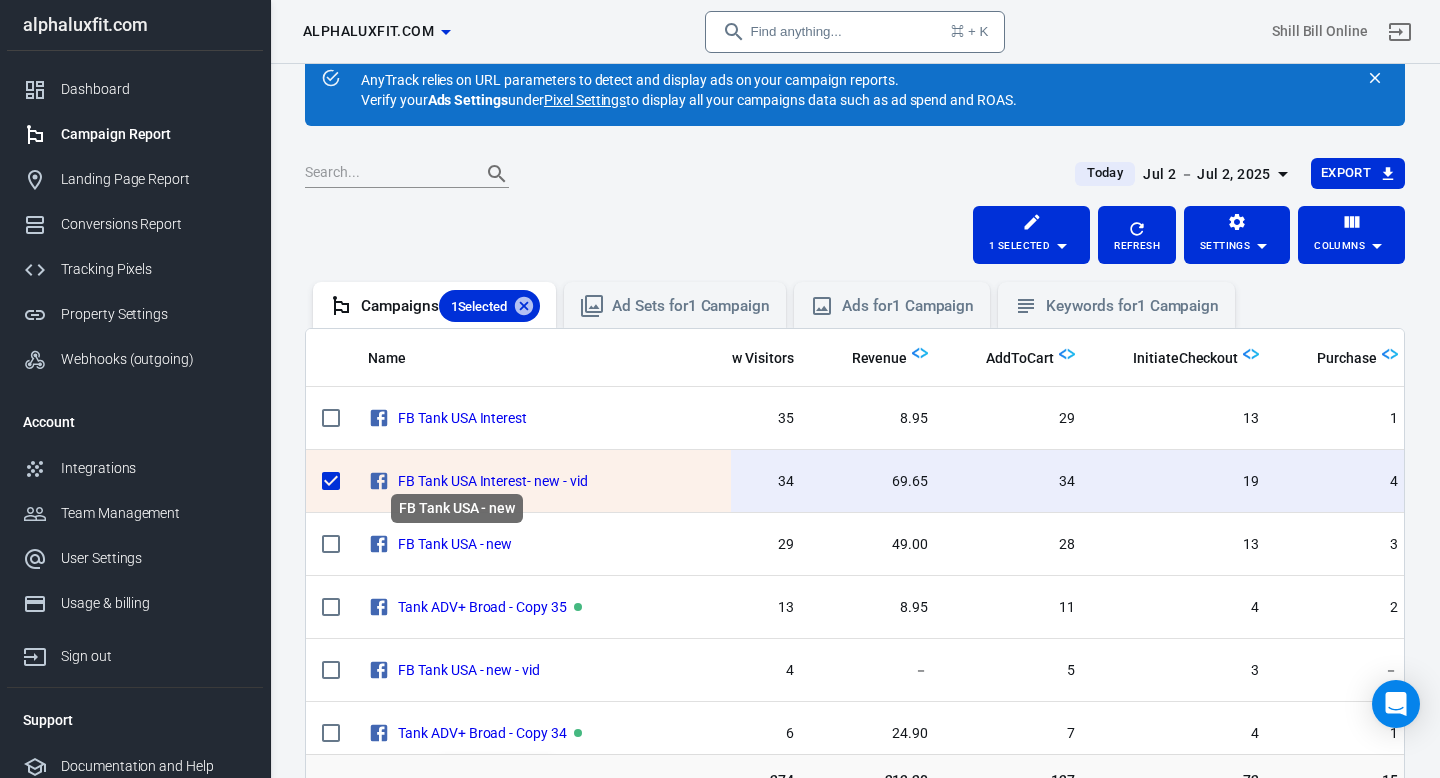 click on "FB Tank USA - new" at bounding box center (457, 514) 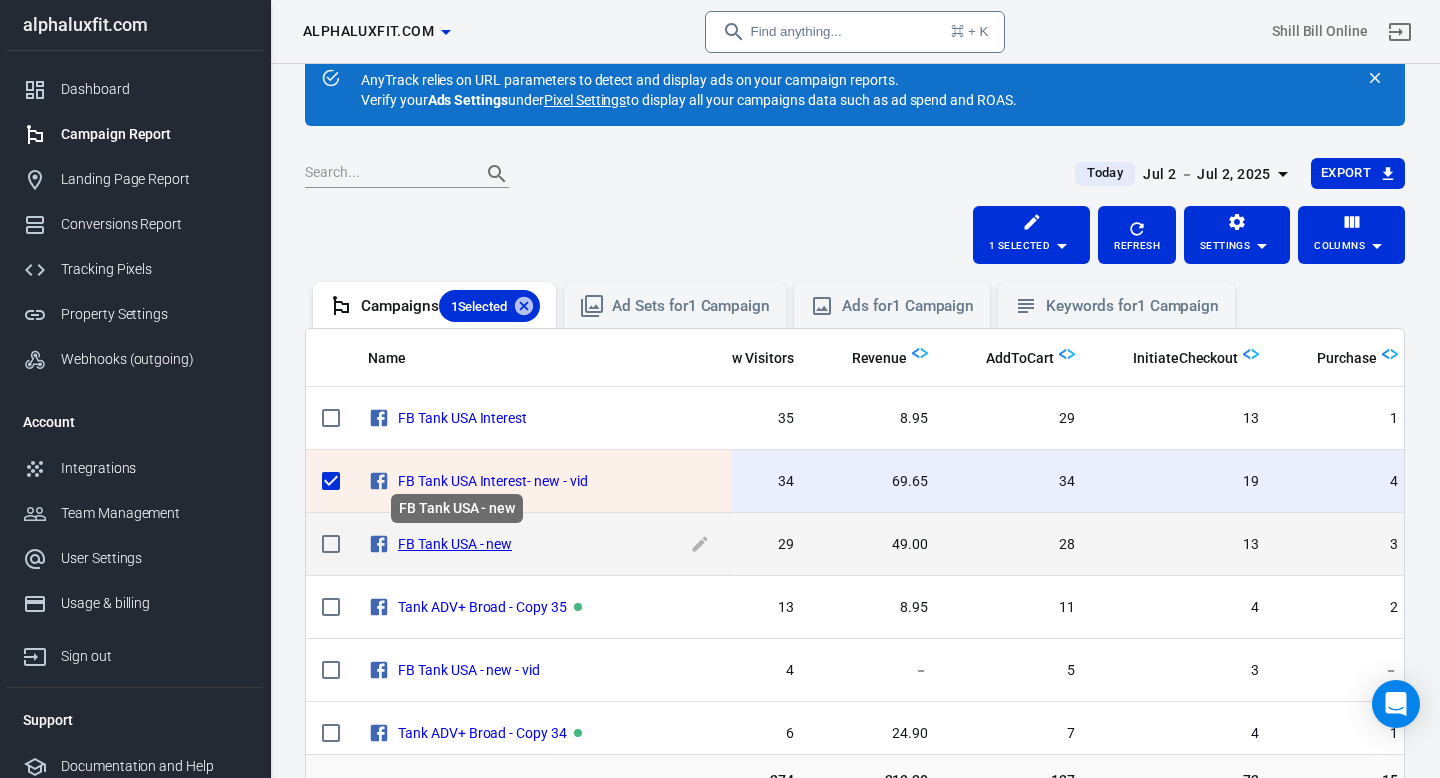 click on "FB Tank USA - new" at bounding box center (455, 544) 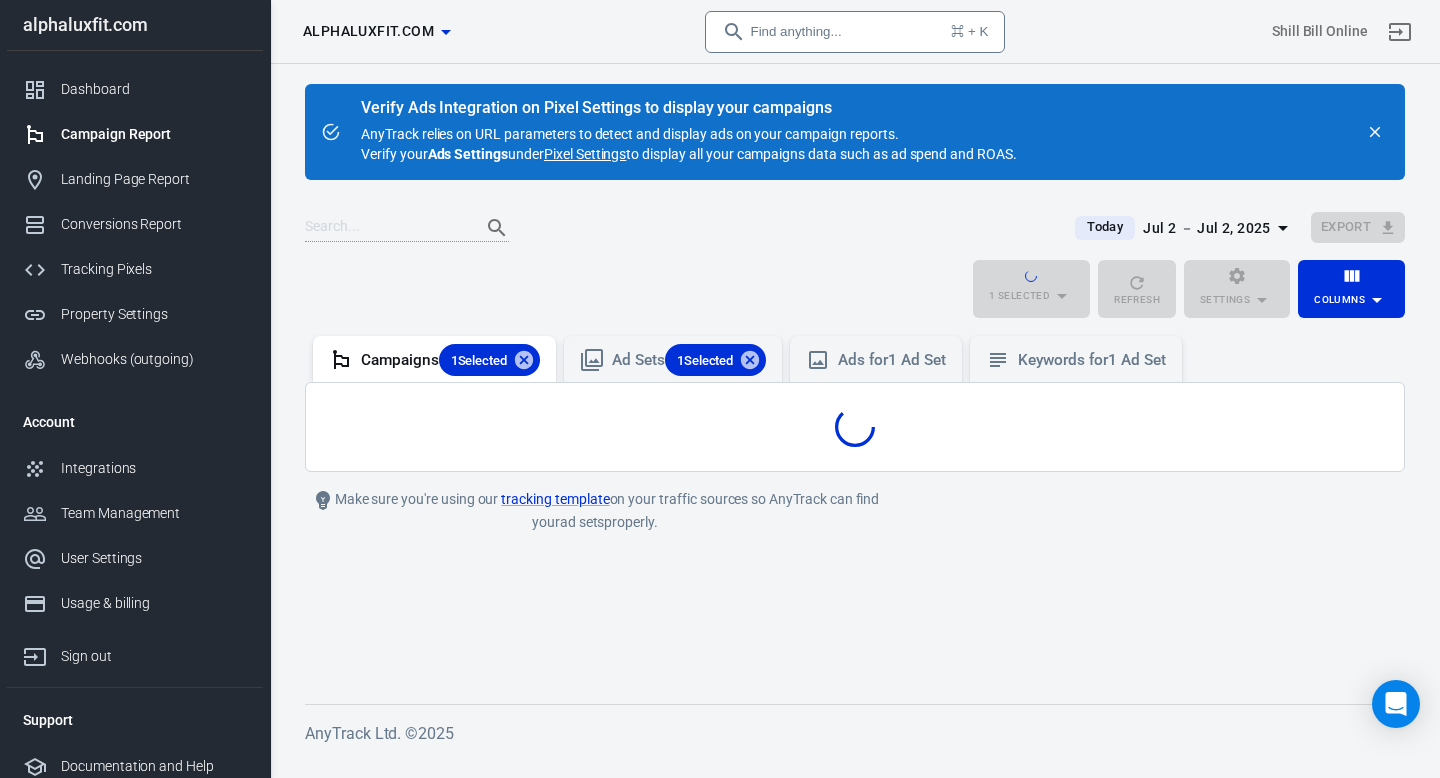 scroll, scrollTop: 0, scrollLeft: 0, axis: both 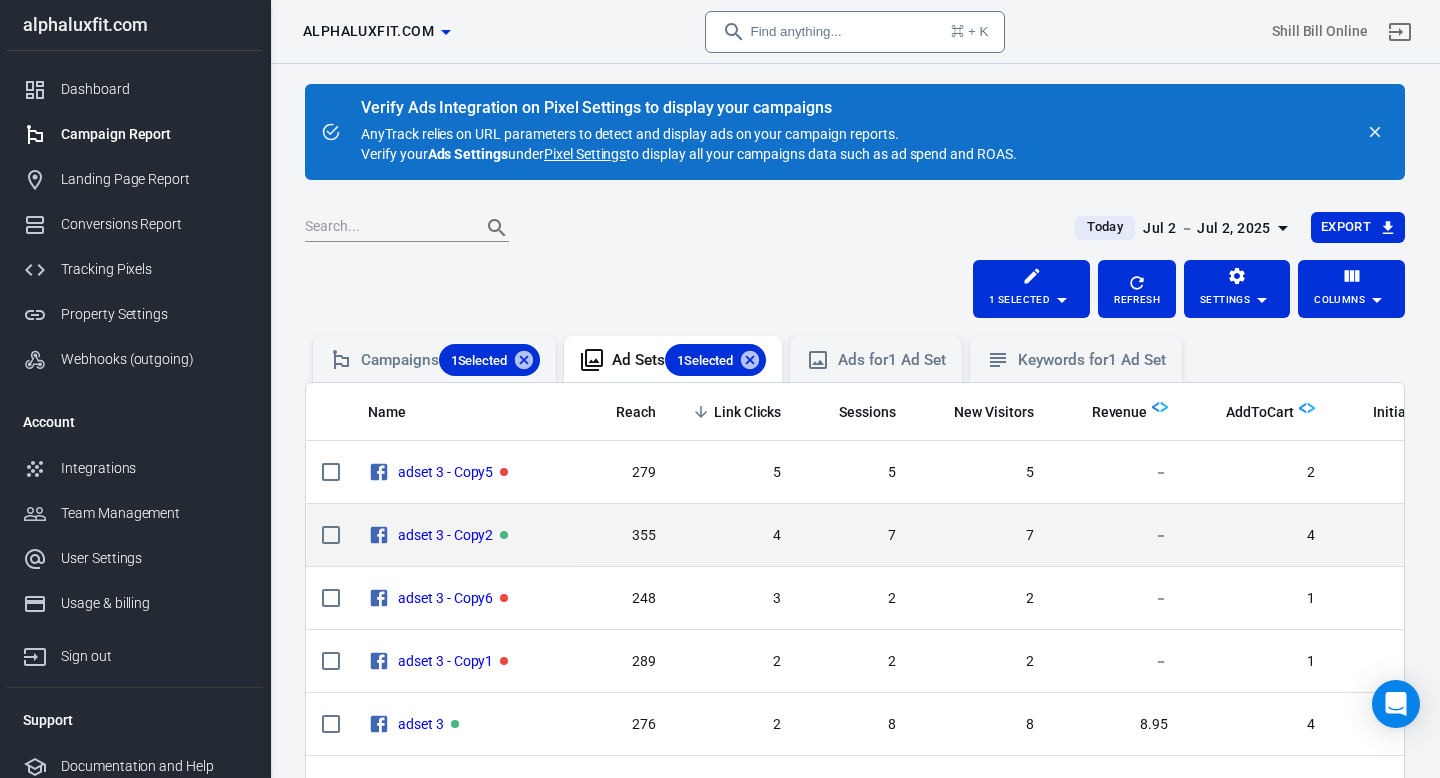 click on "4" at bounding box center [735, 472] 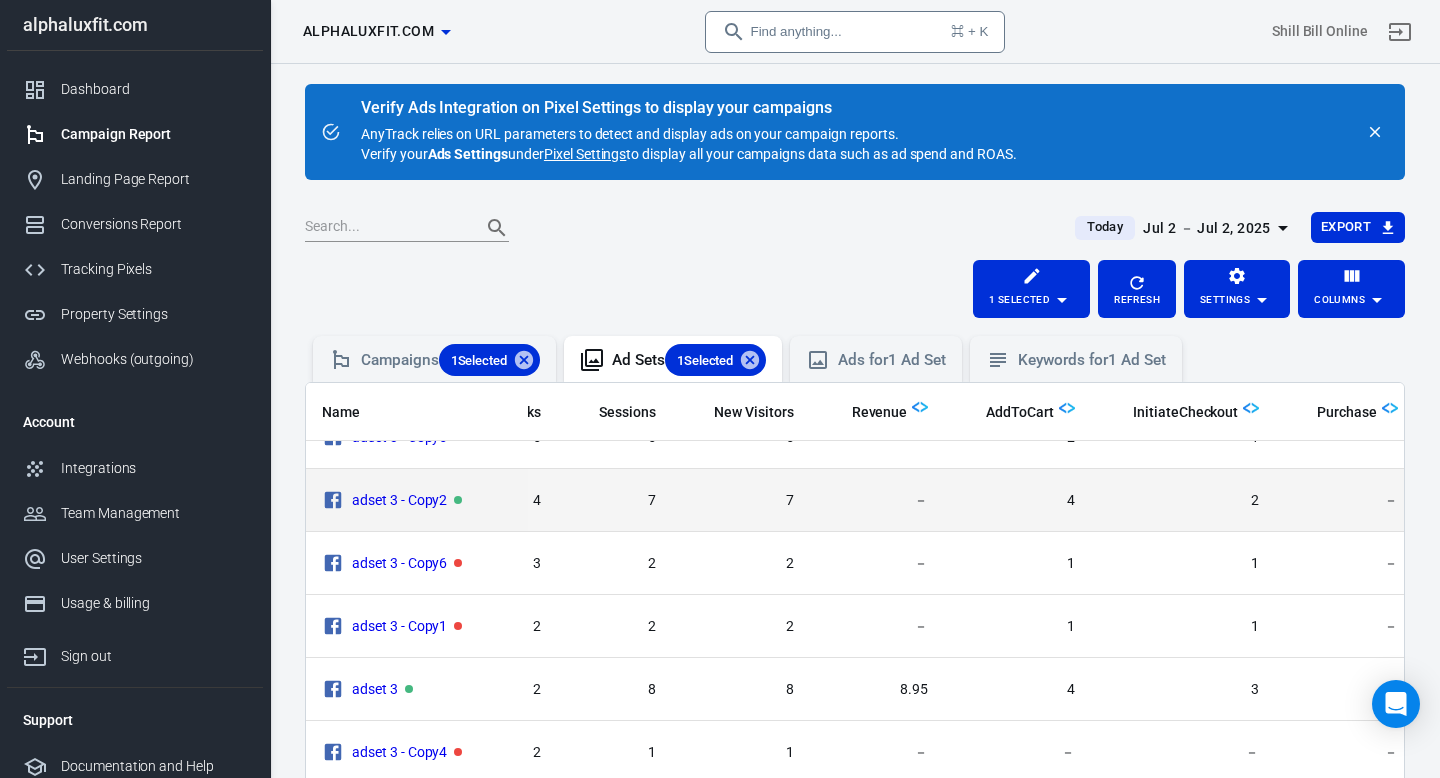 scroll, scrollTop: 137, scrollLeft: 240, axis: both 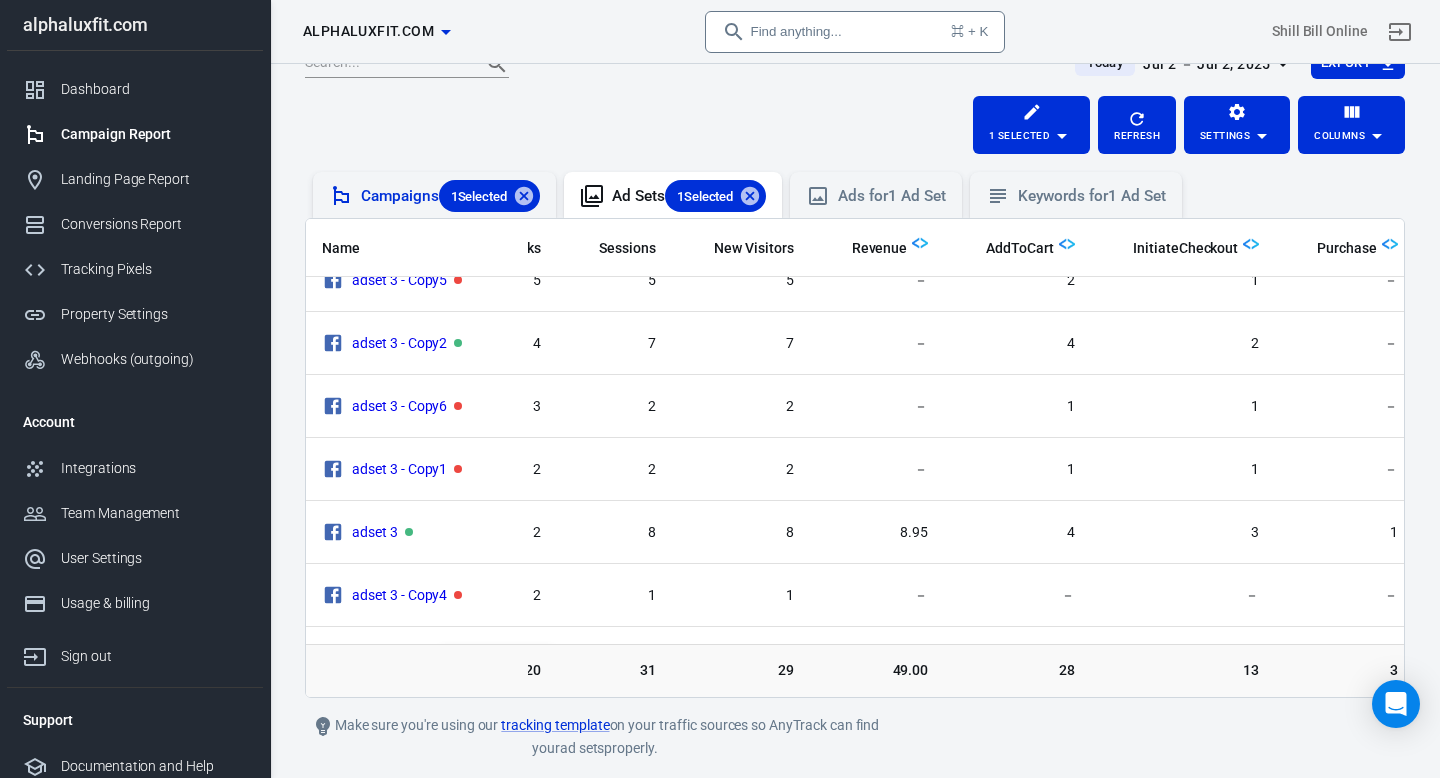click on "Campaigns 1  Selected" at bounding box center (450, 196) 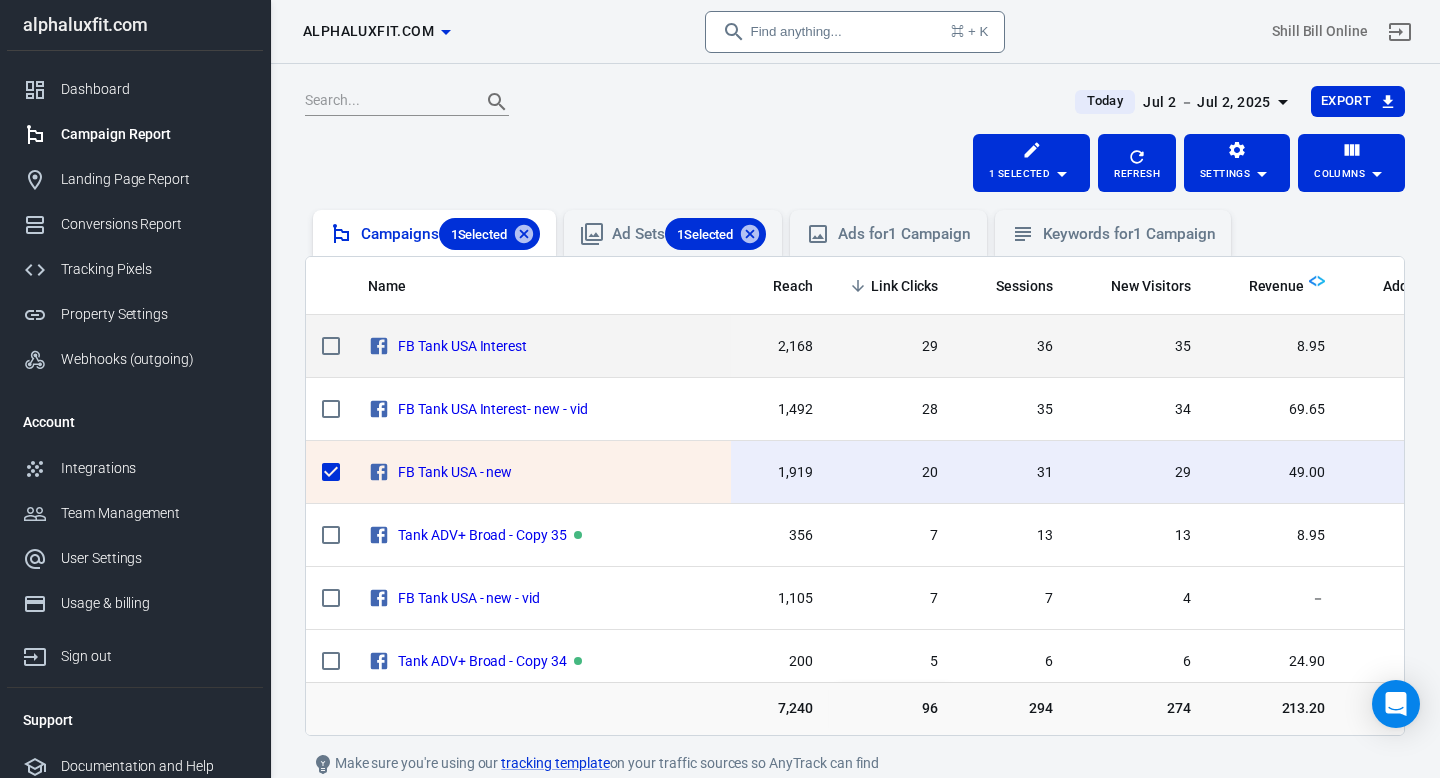 scroll, scrollTop: 132, scrollLeft: 0, axis: vertical 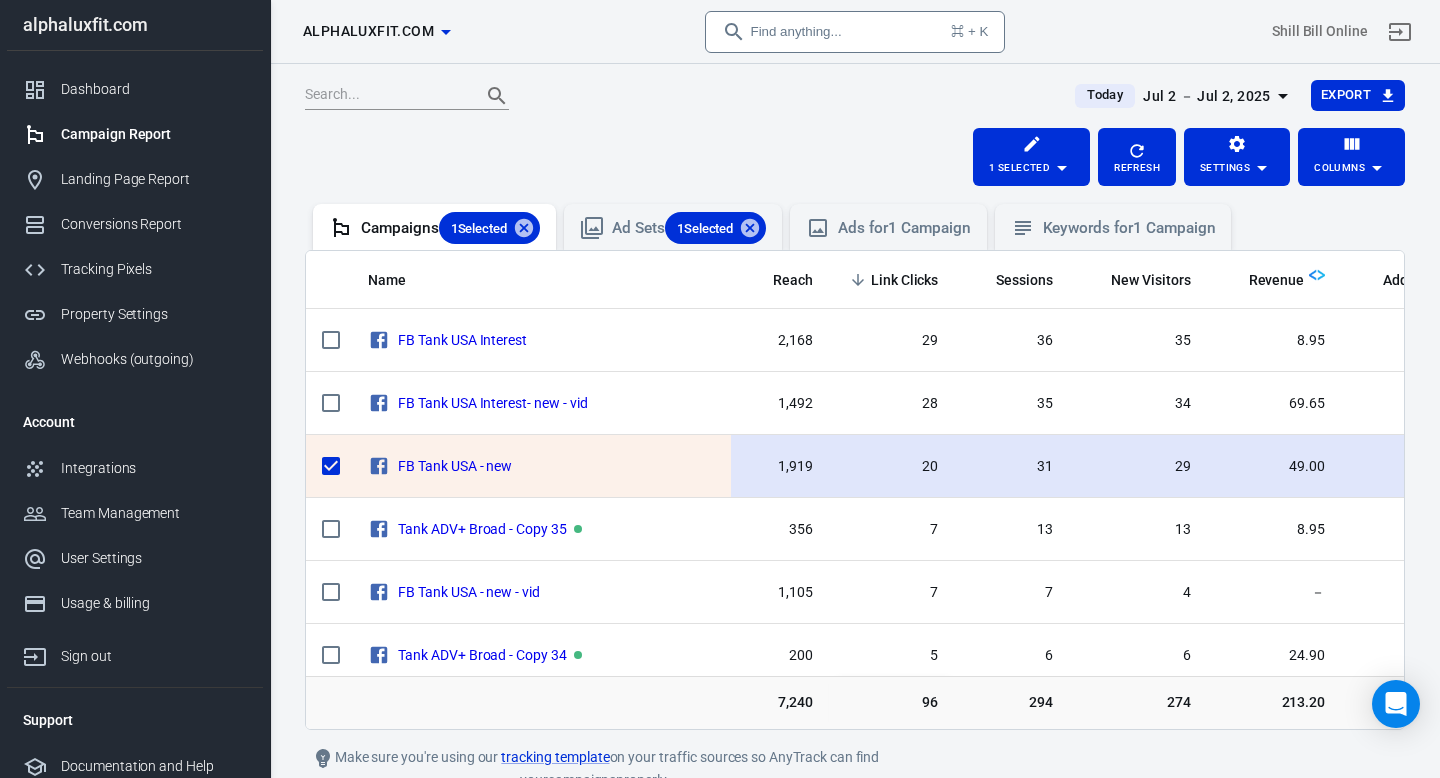 click on "FB Tank USA - new" at bounding box center [541, 466] 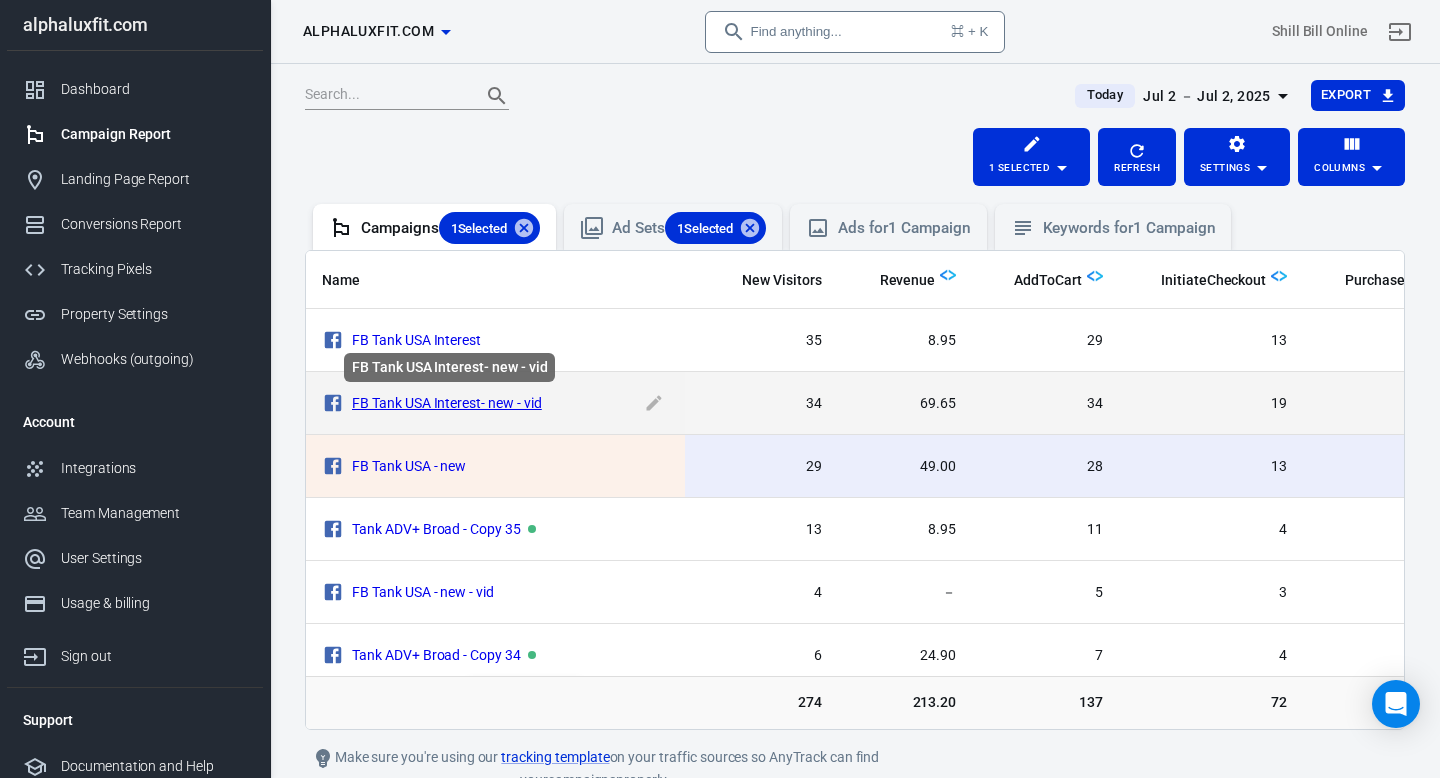 scroll, scrollTop: 0, scrollLeft: 397, axis: horizontal 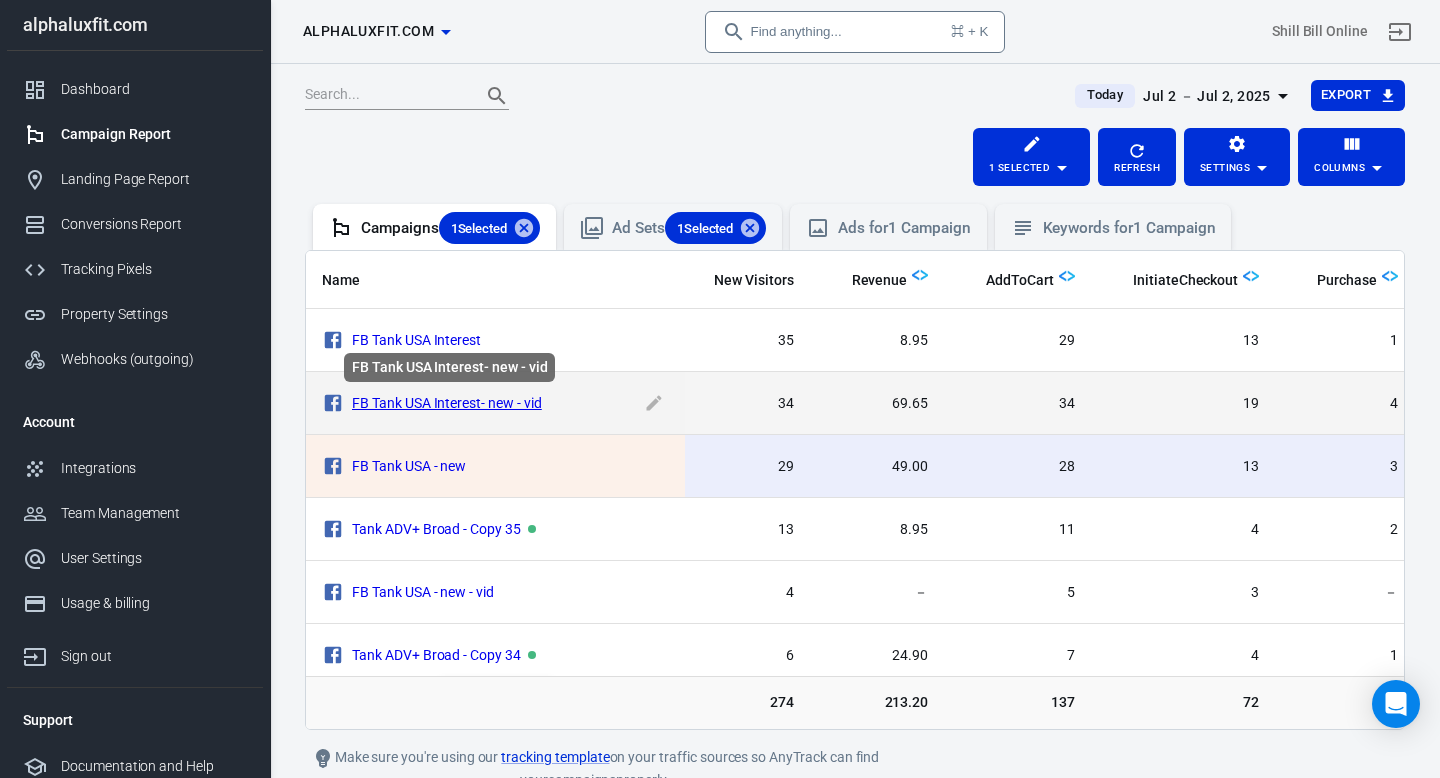 click on "FB Tank USA Interest- new - vid" at bounding box center [447, 403] 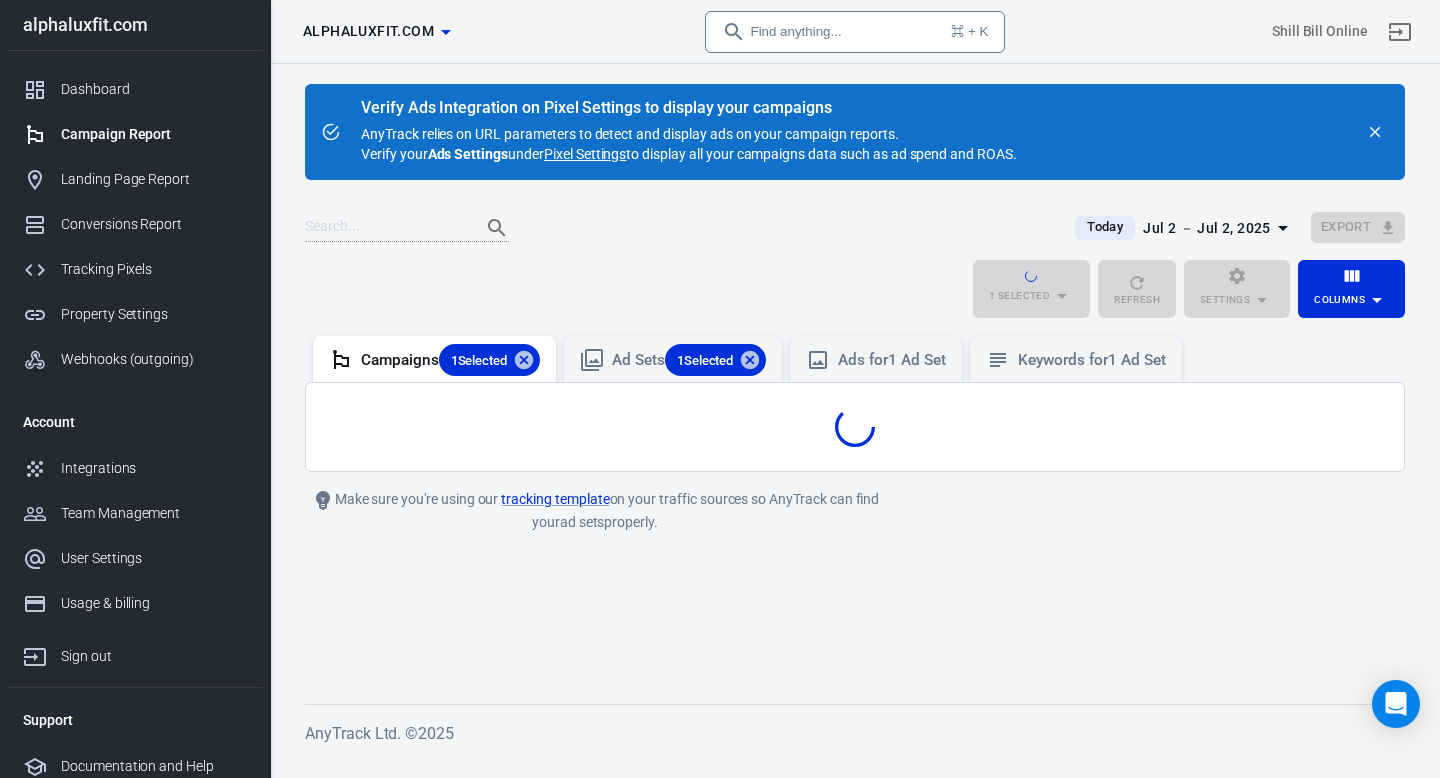 scroll, scrollTop: 0, scrollLeft: 0, axis: both 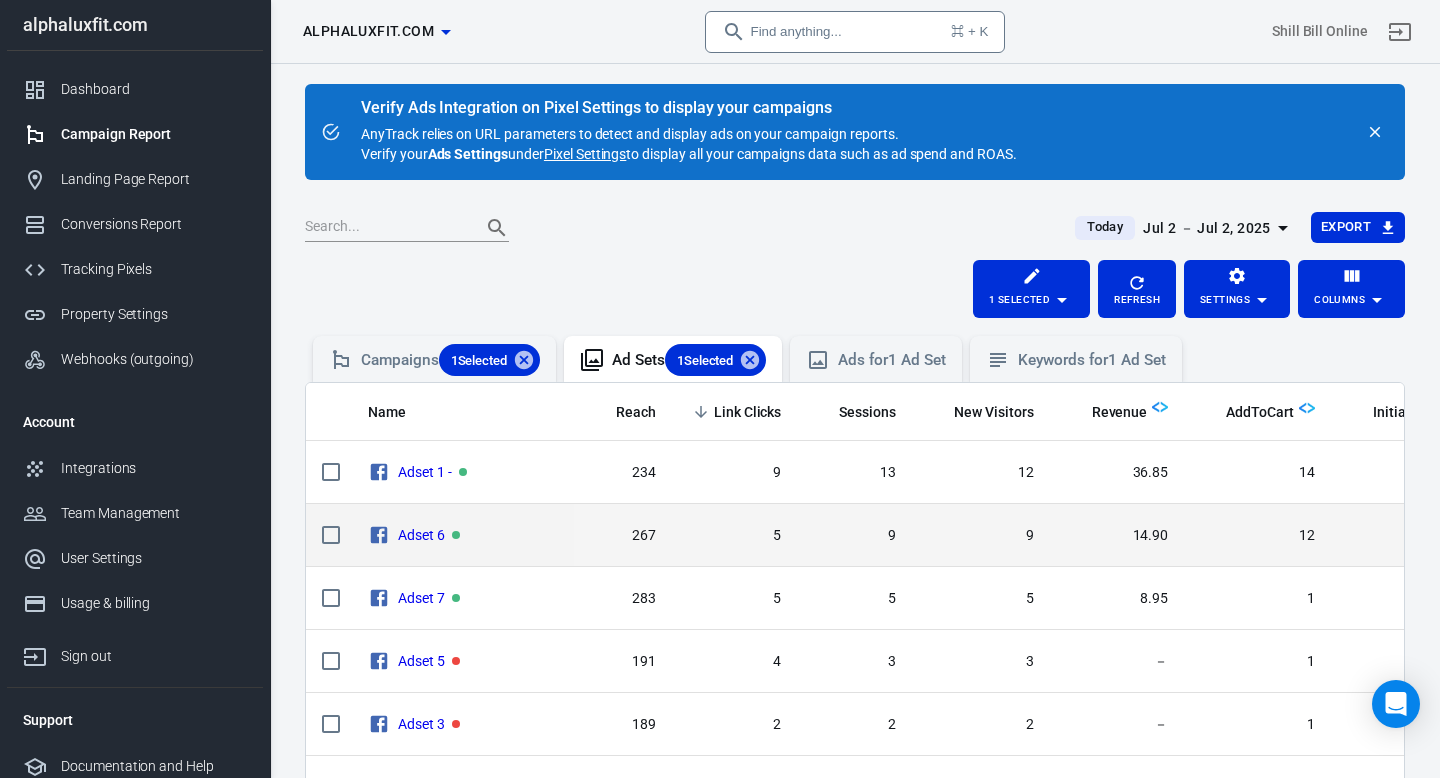 click on "267" at bounding box center (623, 472) 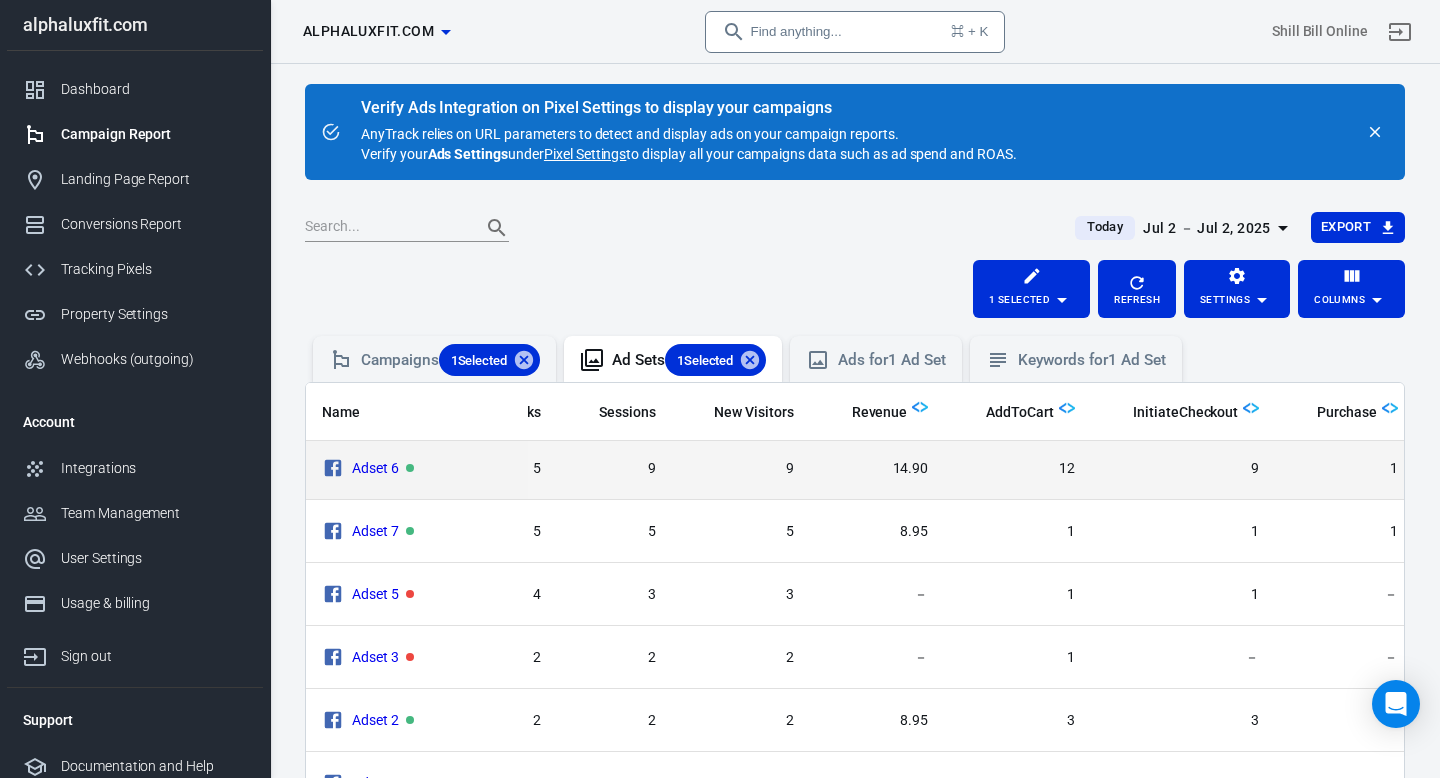 scroll, scrollTop: 74, scrollLeft: 240, axis: both 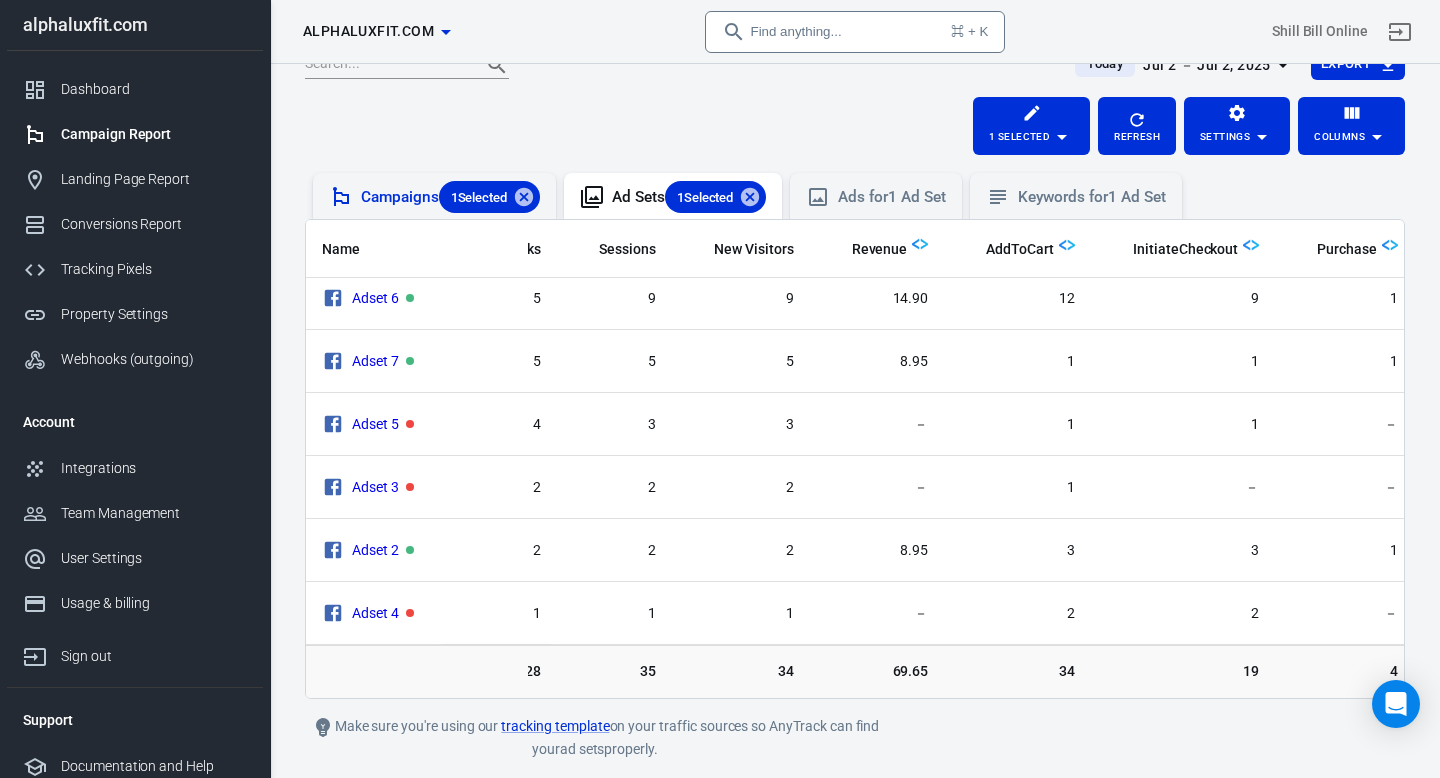 click on "1  Selected" at bounding box center (479, 197) 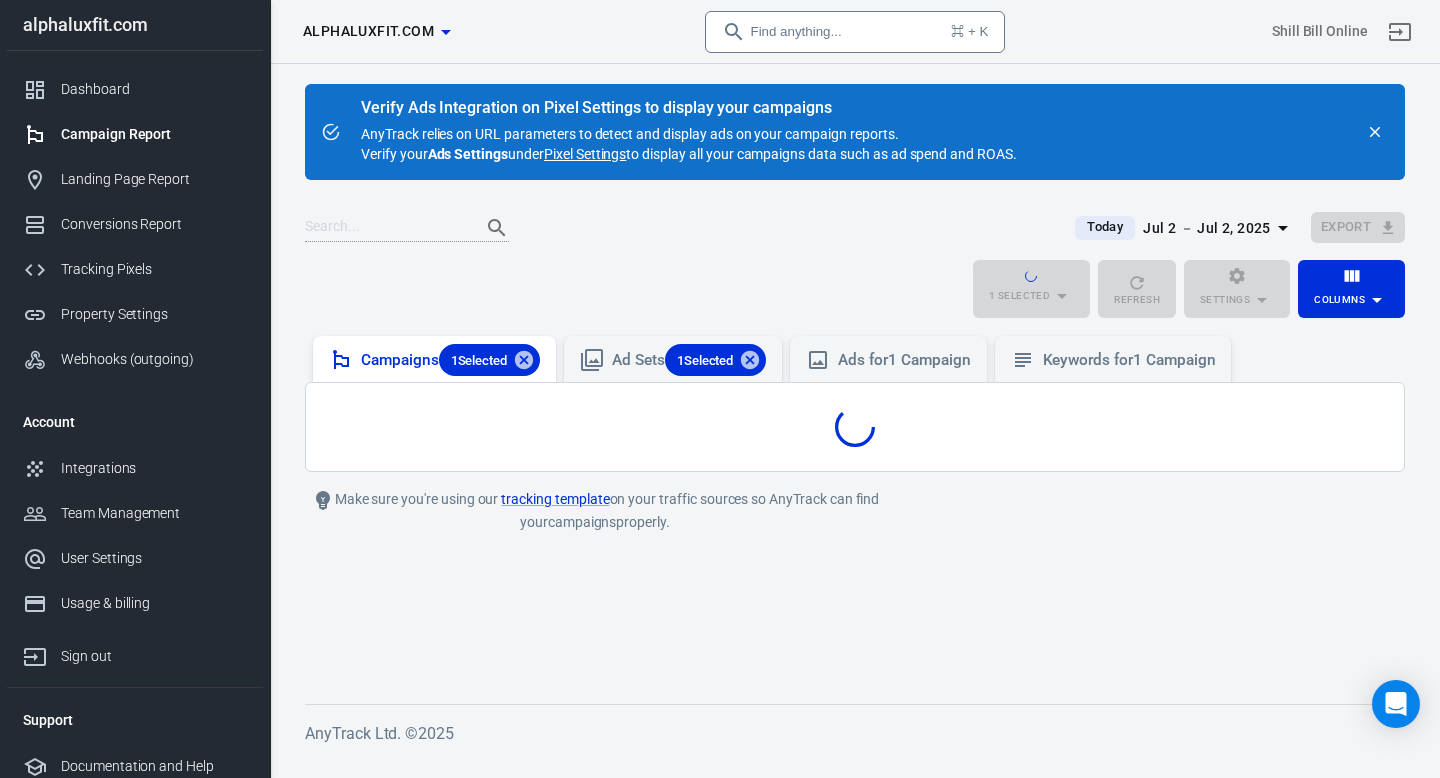 scroll, scrollTop: 0, scrollLeft: 0, axis: both 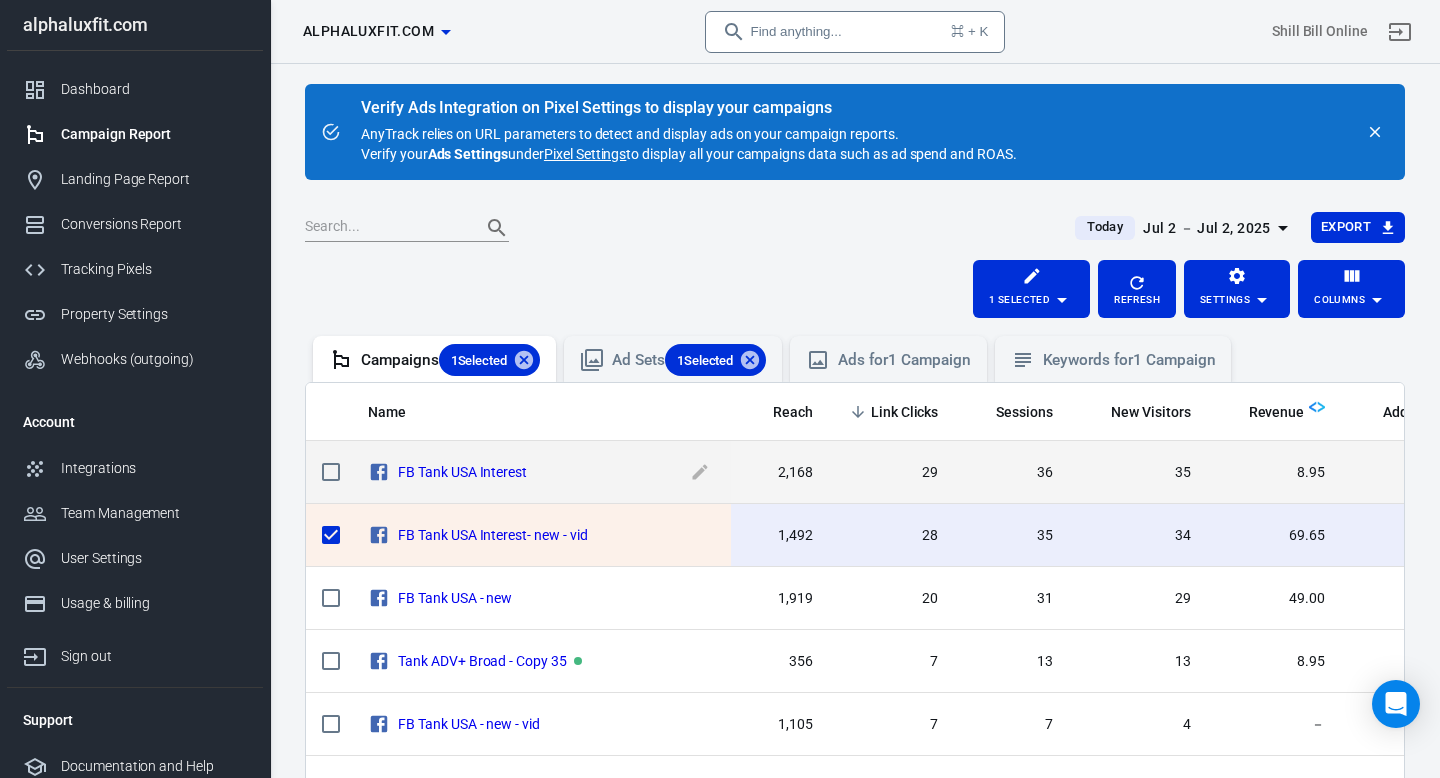 click on "FB Tank USA Interest" at bounding box center (556, 472) 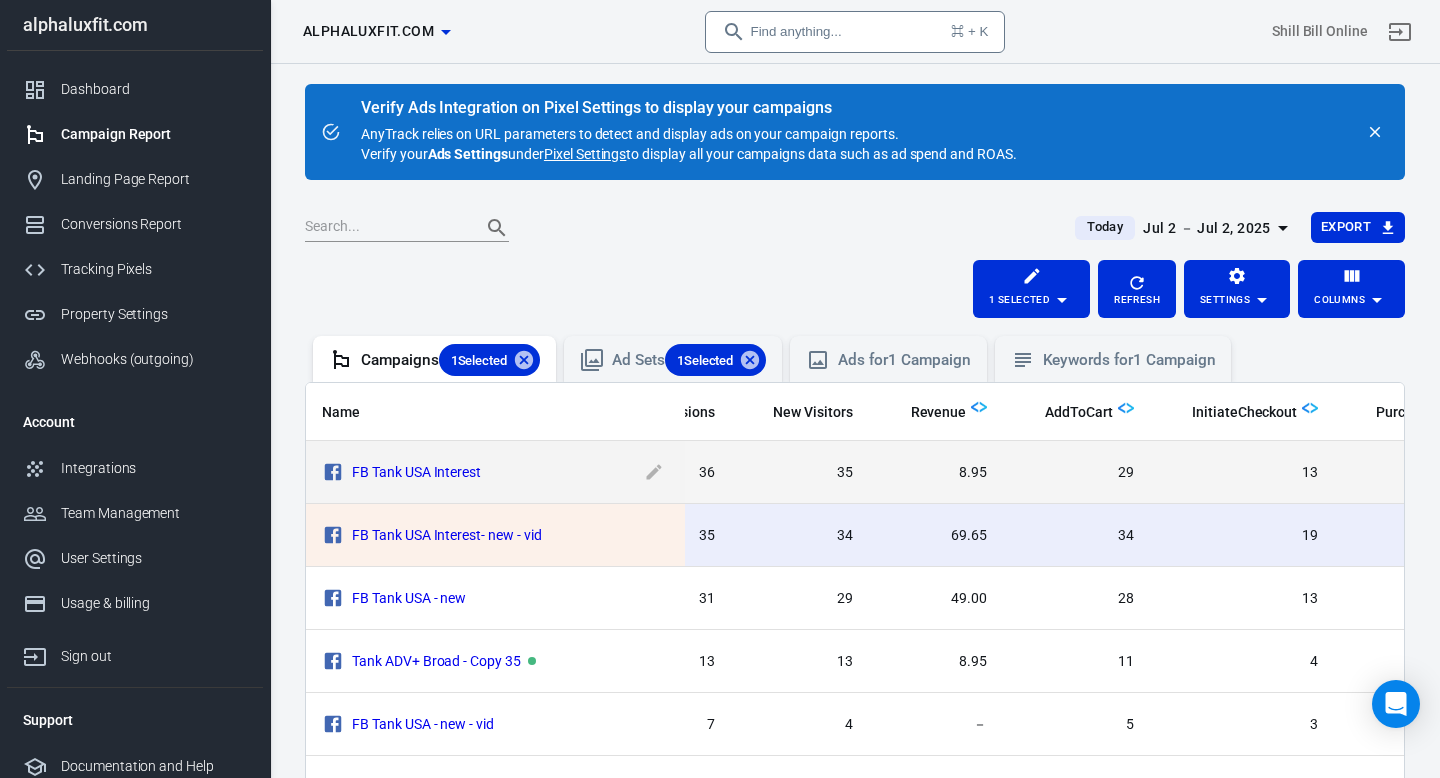 scroll, scrollTop: 0, scrollLeft: 397, axis: horizontal 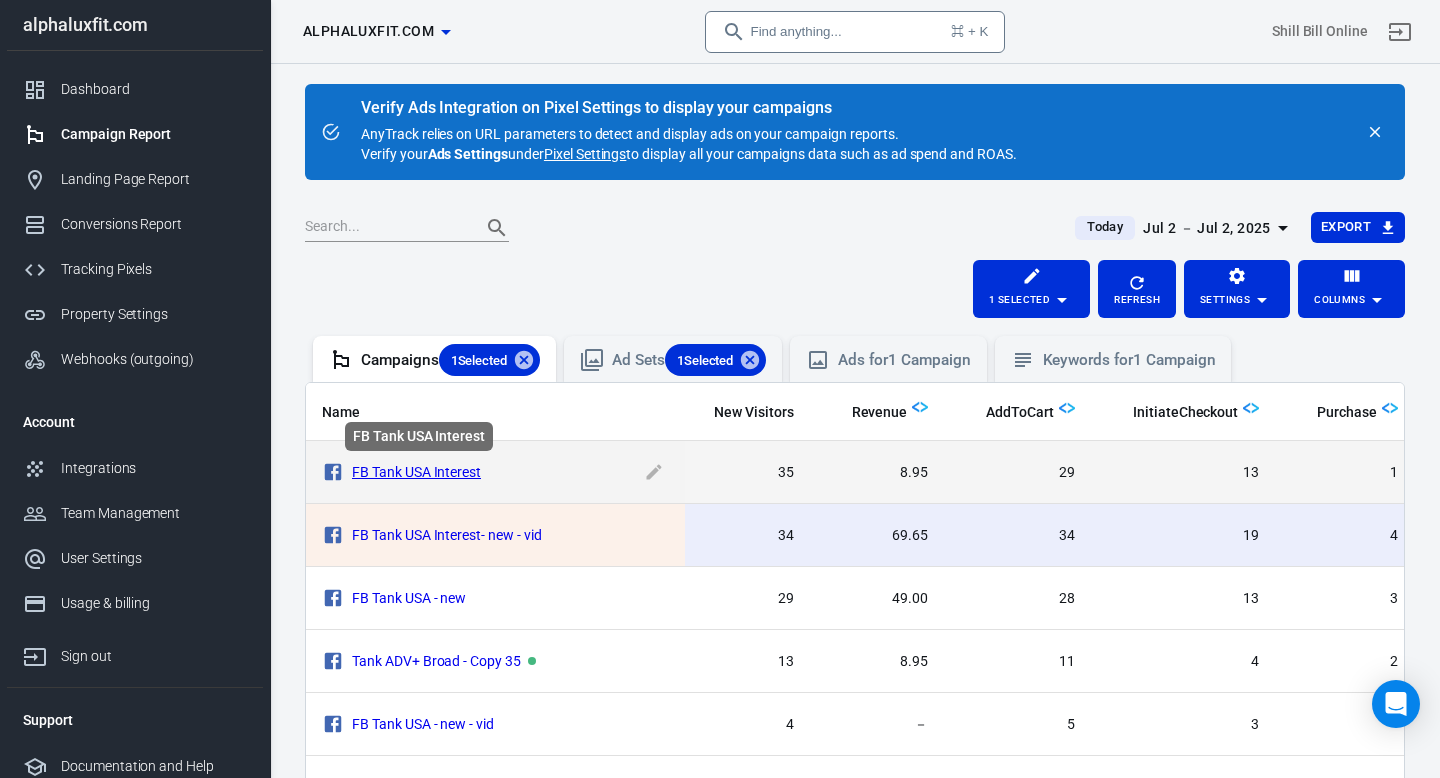 click on "FB Tank USA Interest" at bounding box center [416, 472] 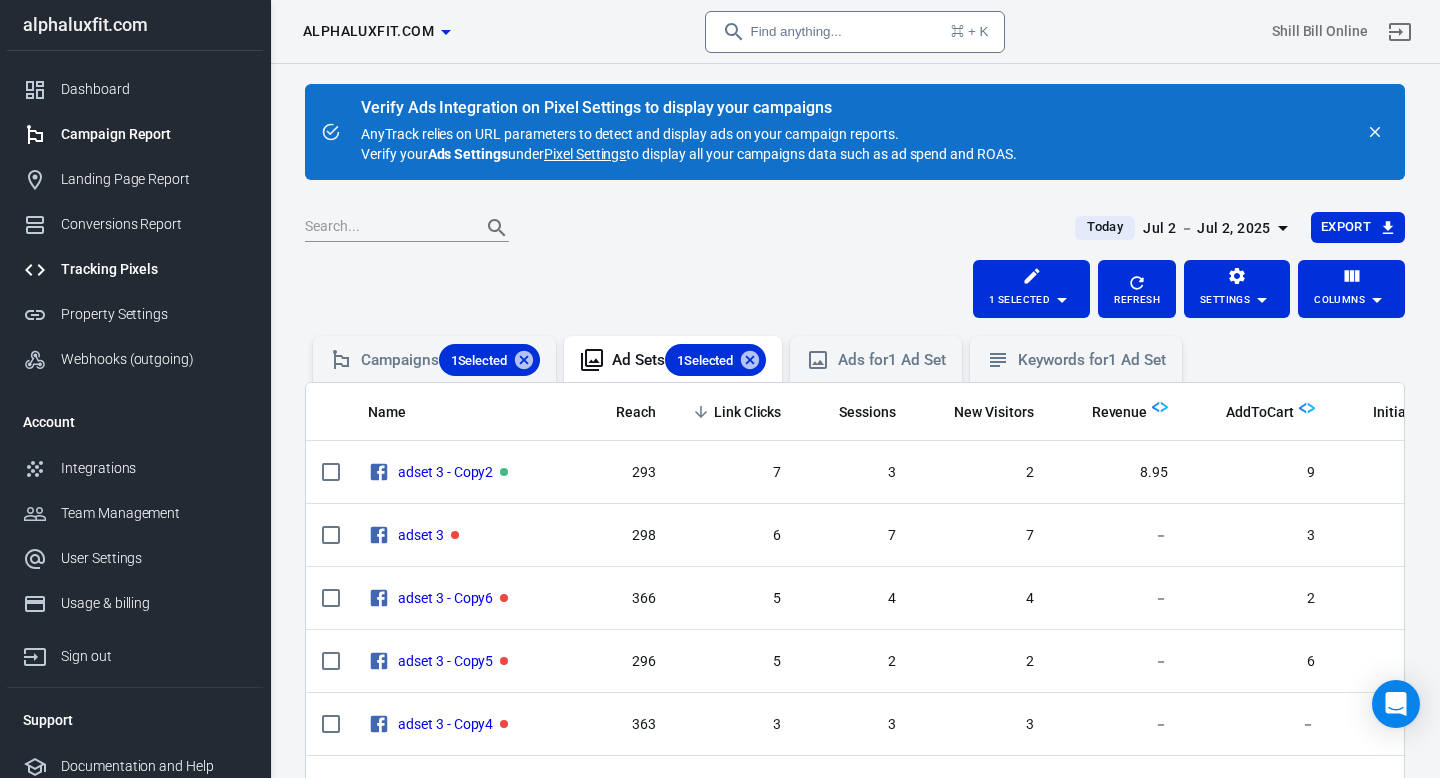 click on "Tracking Pixels" at bounding box center [135, 269] 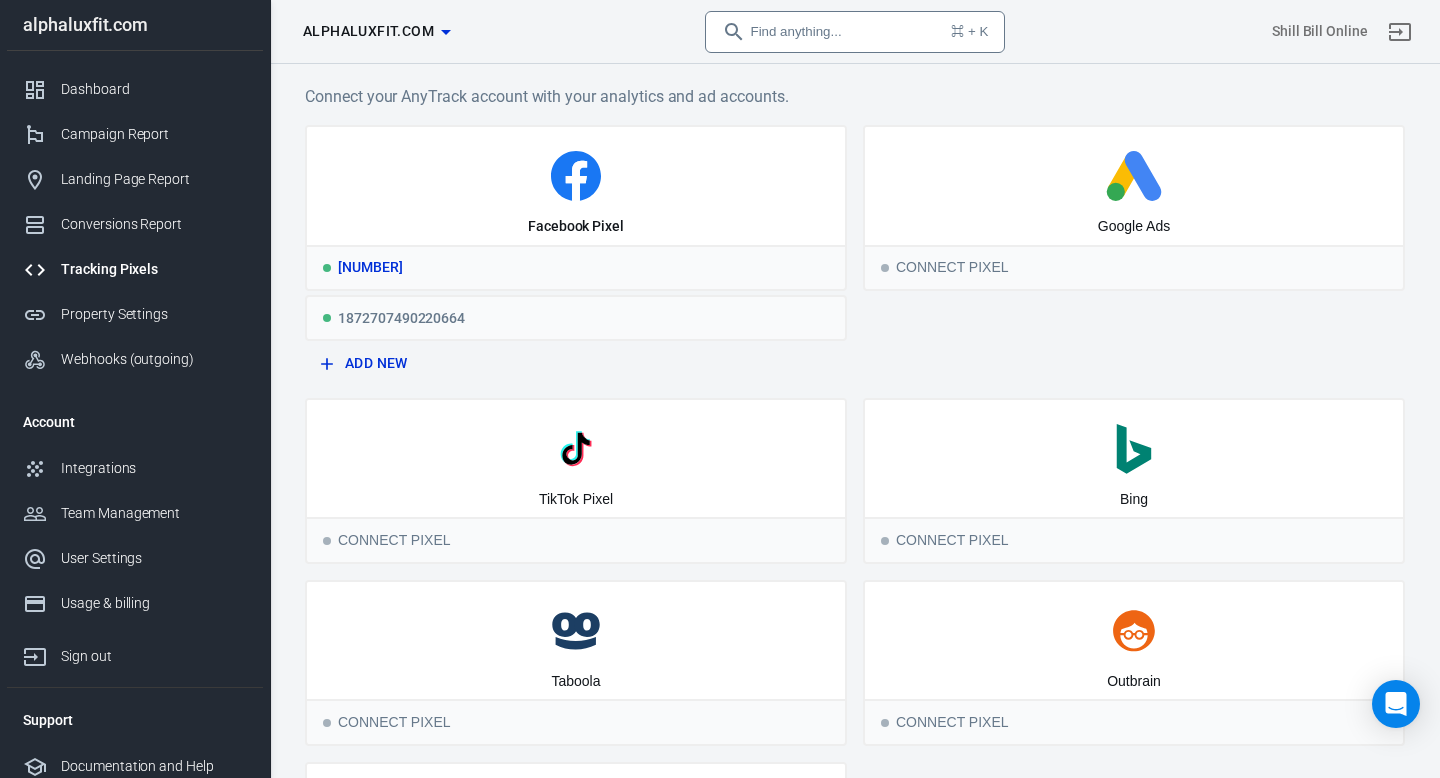 click on "Facebook Pixel" at bounding box center [576, 186] 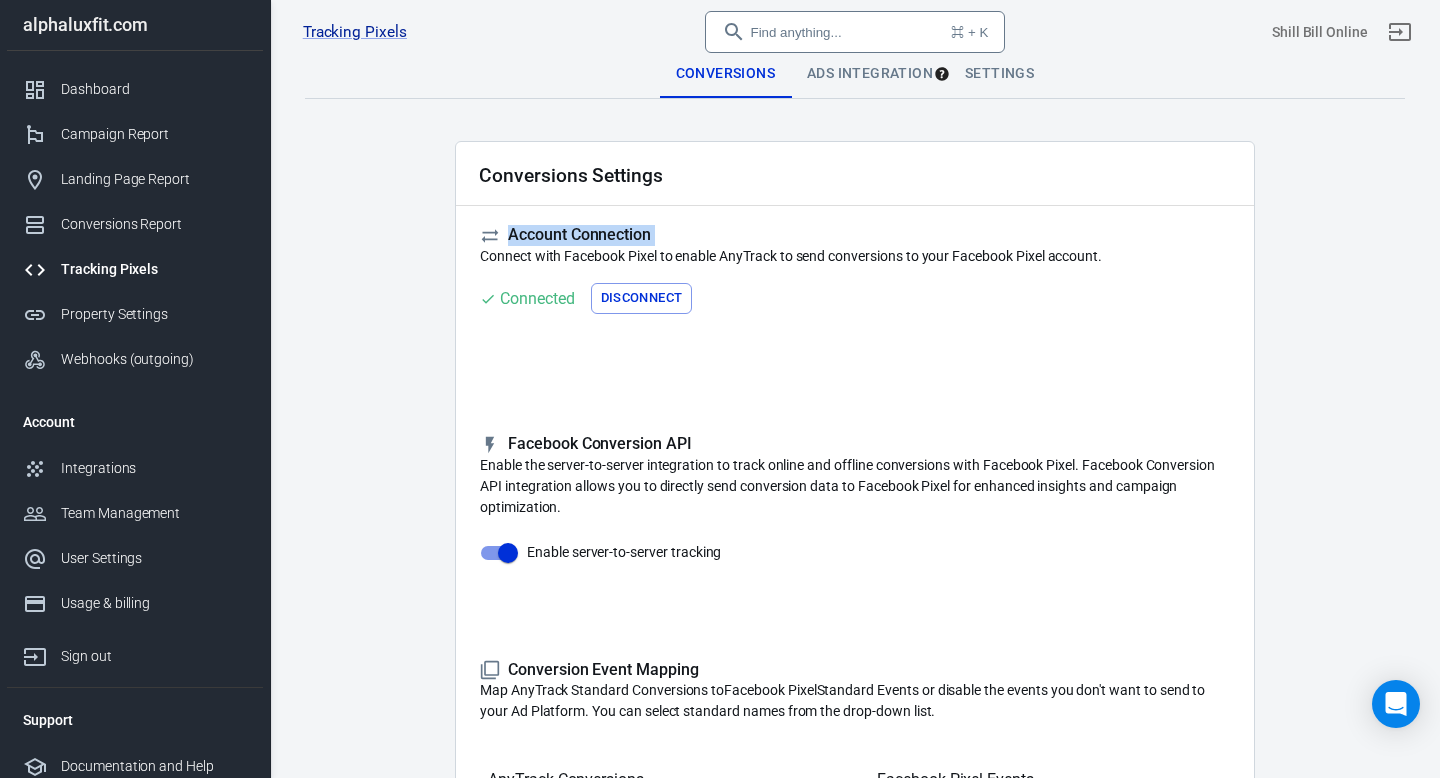 click on "Conversions Settings Account Connection Connect with Facebook Pixel to enable AnyTrack to send conversions to your Facebook Pixel account. Connected Disconnect Reminder: Don't forget to   add the recommended UTM Tracking Template to your ads   and verify your ads settings. Event Deduplication Disable or remove any TikTok Pixel Code from your website in order to benefit from accurate Conversion Deduplication. Facebook Conversion API Enable the server-to-server integration to track online and offline conversions with Facebook Pixel. Facebook Conversion API integration allows you to directly send conversion data to Facebook Pixel for enhanced insights and campaign optimization. Enable server-to-server tracking Please Note: All conversions are sent to your Ad Pixels & Conversion API in Real Time, however the attribution is processed and affected by each ad platform attribution windows, limitations and data privacy restrictions.   Learn more »   Conversion Event Mapping Map AnyTrack Standard Conversions to  Lead" at bounding box center [855, 900] 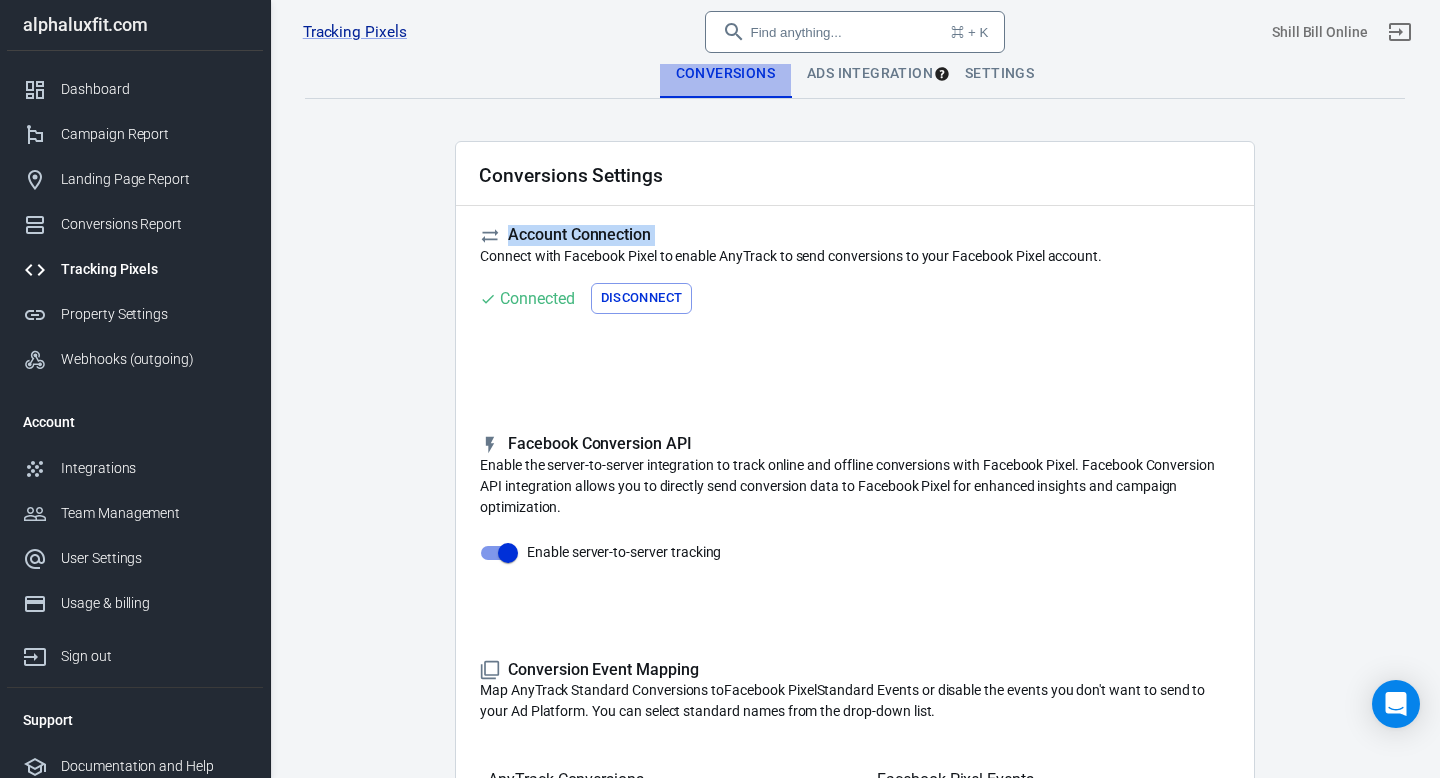click on "Conversions" at bounding box center [725, 74] 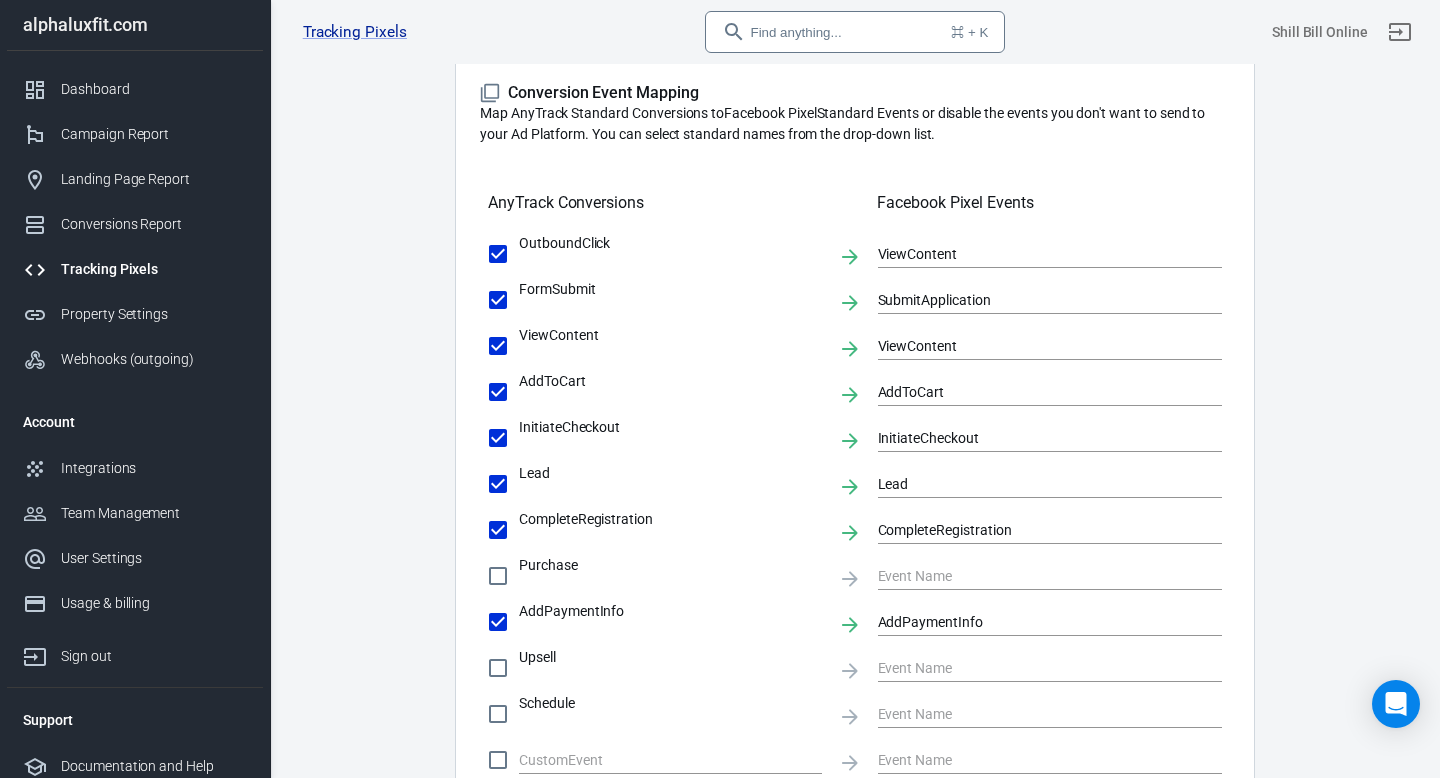 scroll, scrollTop: 639, scrollLeft: 0, axis: vertical 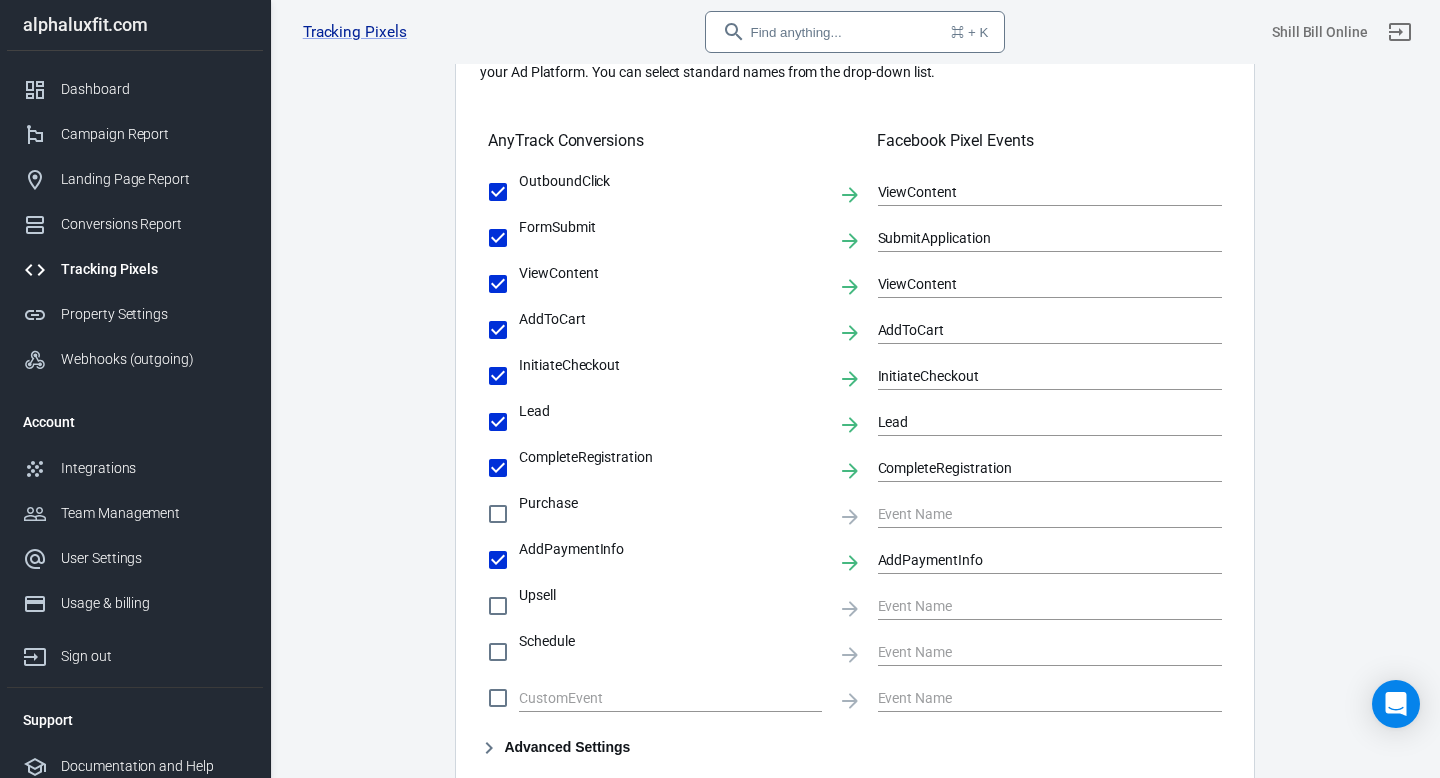 click on "Purchase" at bounding box center (498, 192) 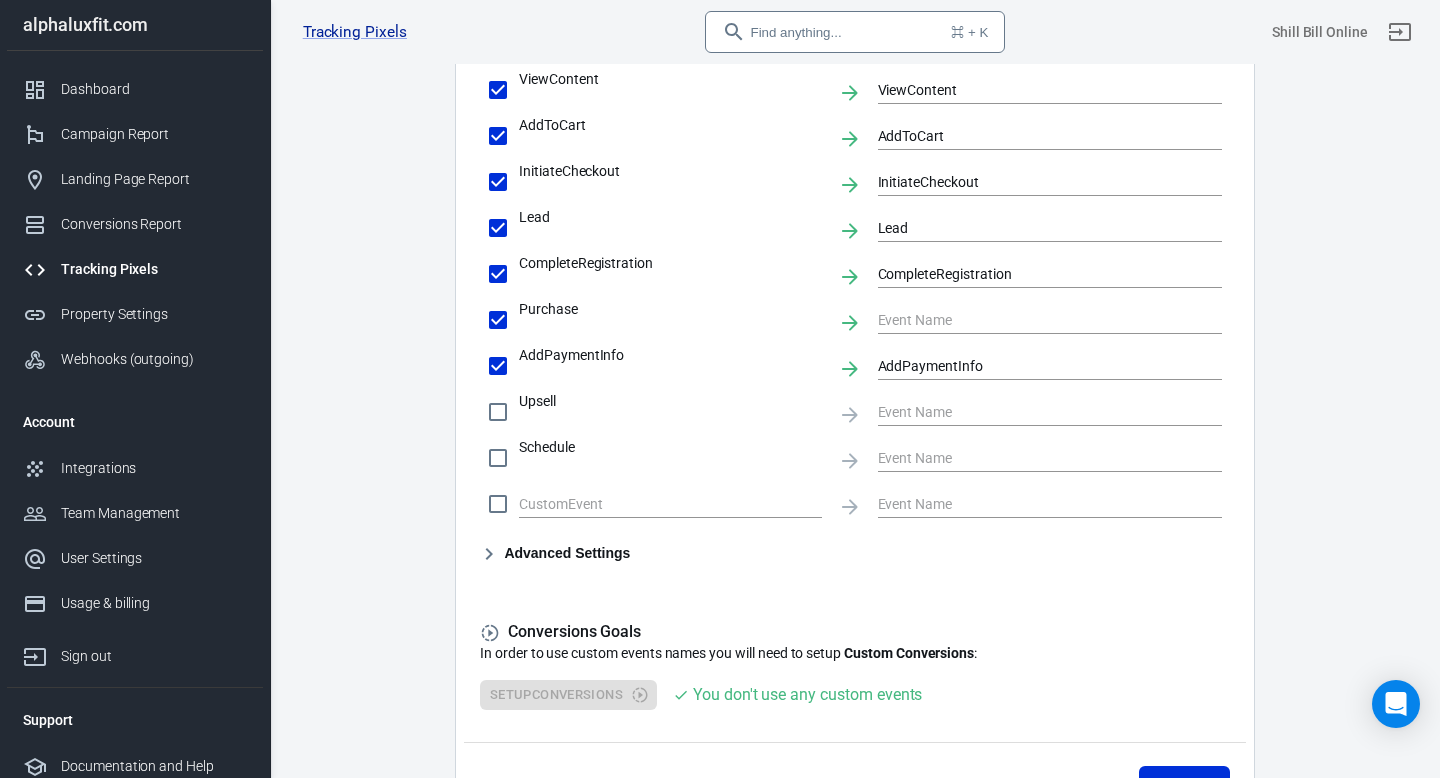 scroll, scrollTop: 954, scrollLeft: 0, axis: vertical 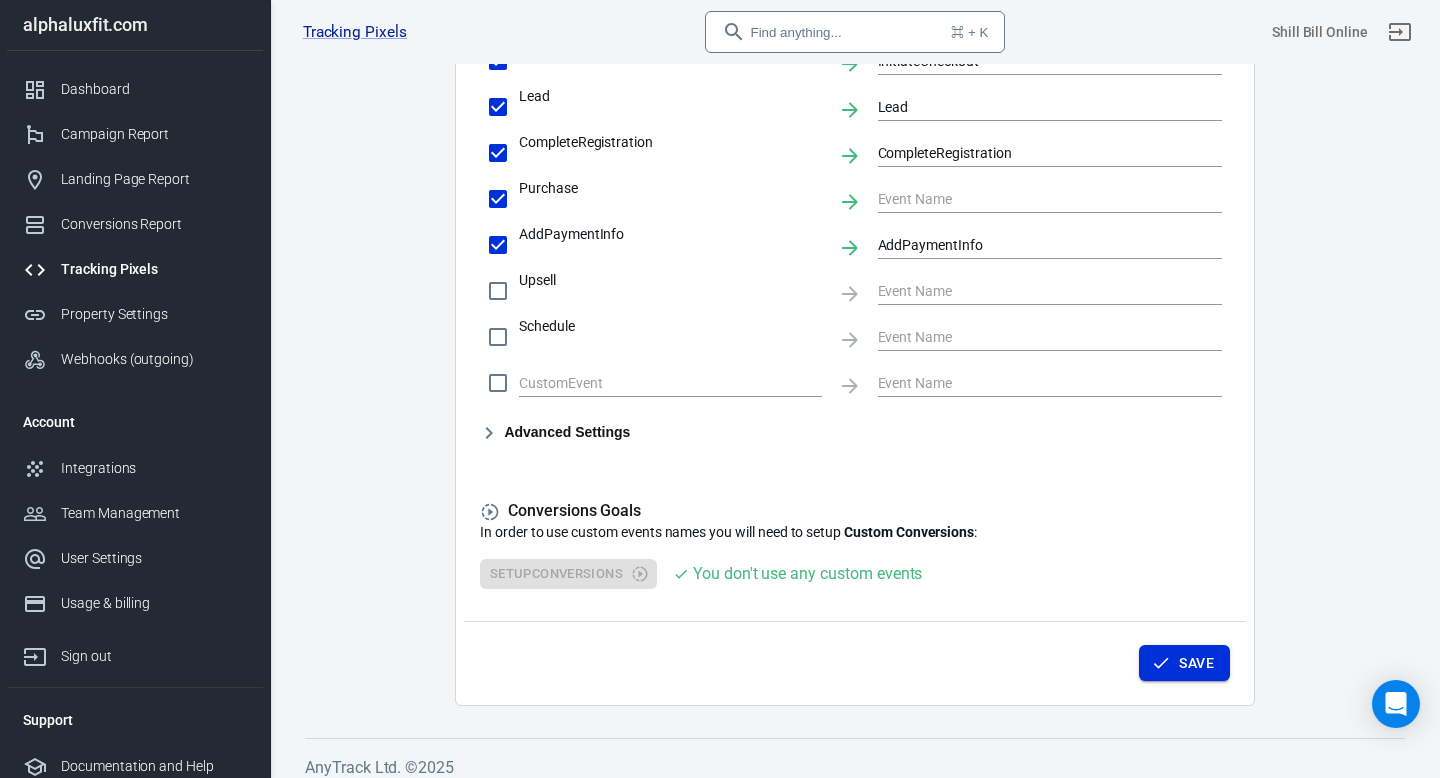 click on "Save" at bounding box center (1196, 663) 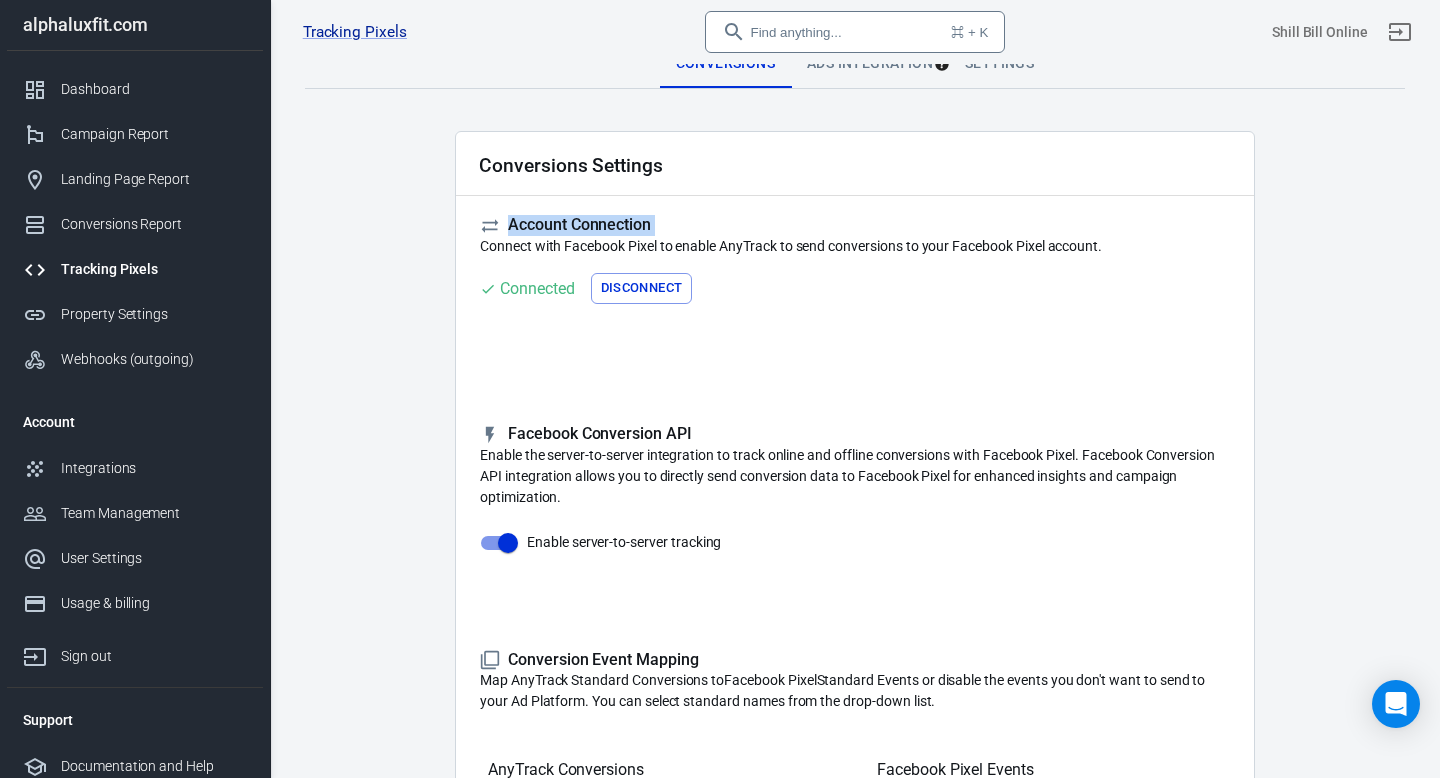 scroll, scrollTop: 0, scrollLeft: 0, axis: both 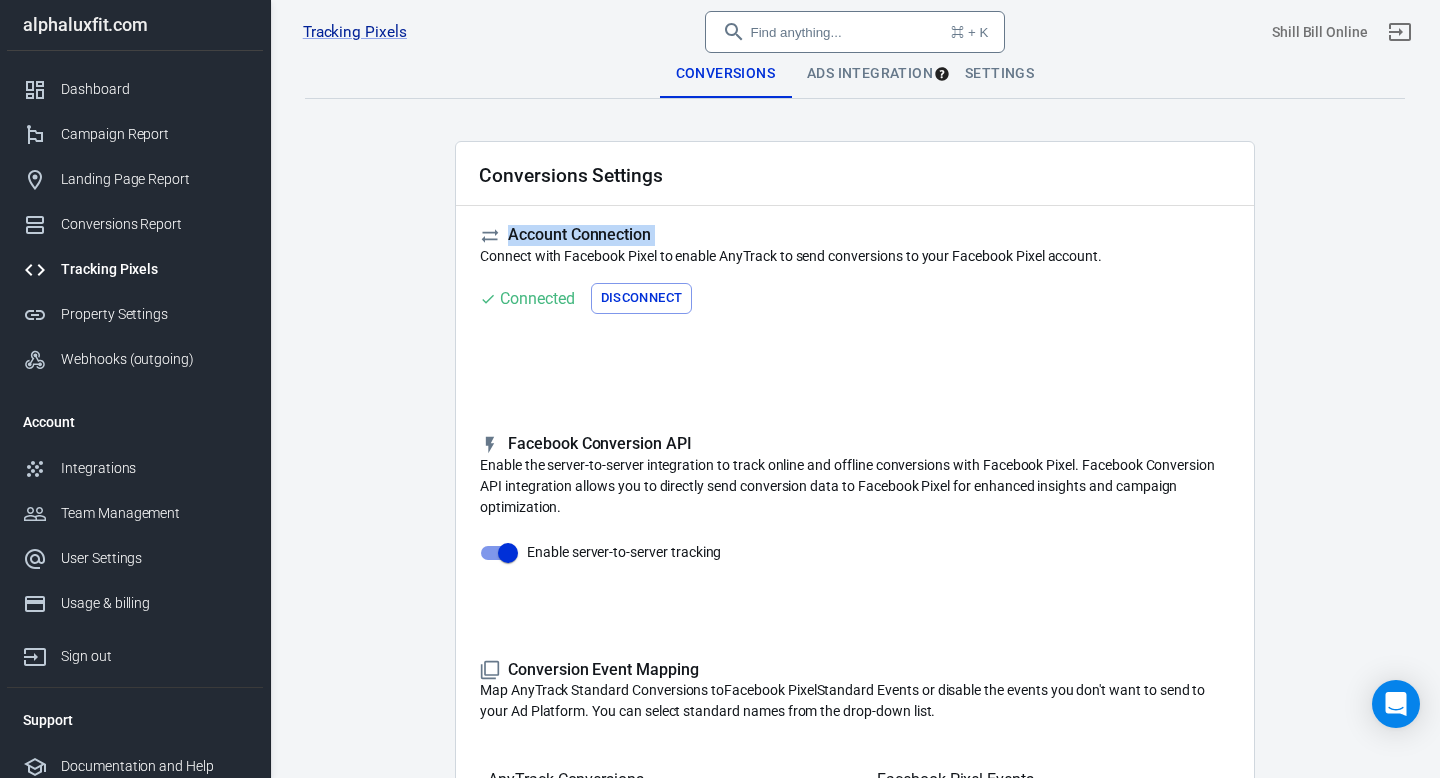 click on "Ads Integration" at bounding box center [870, 74] 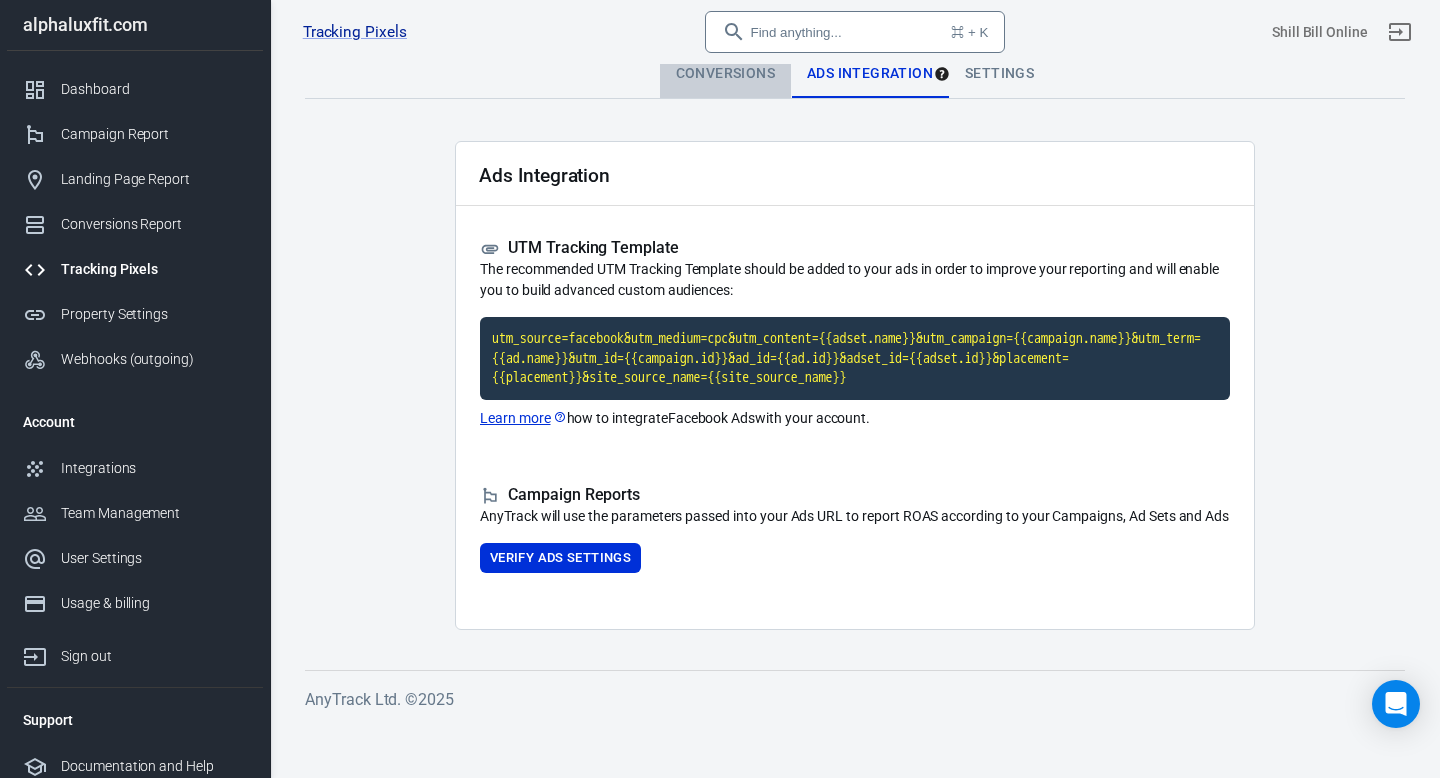 click on "Conversions" at bounding box center [725, 74] 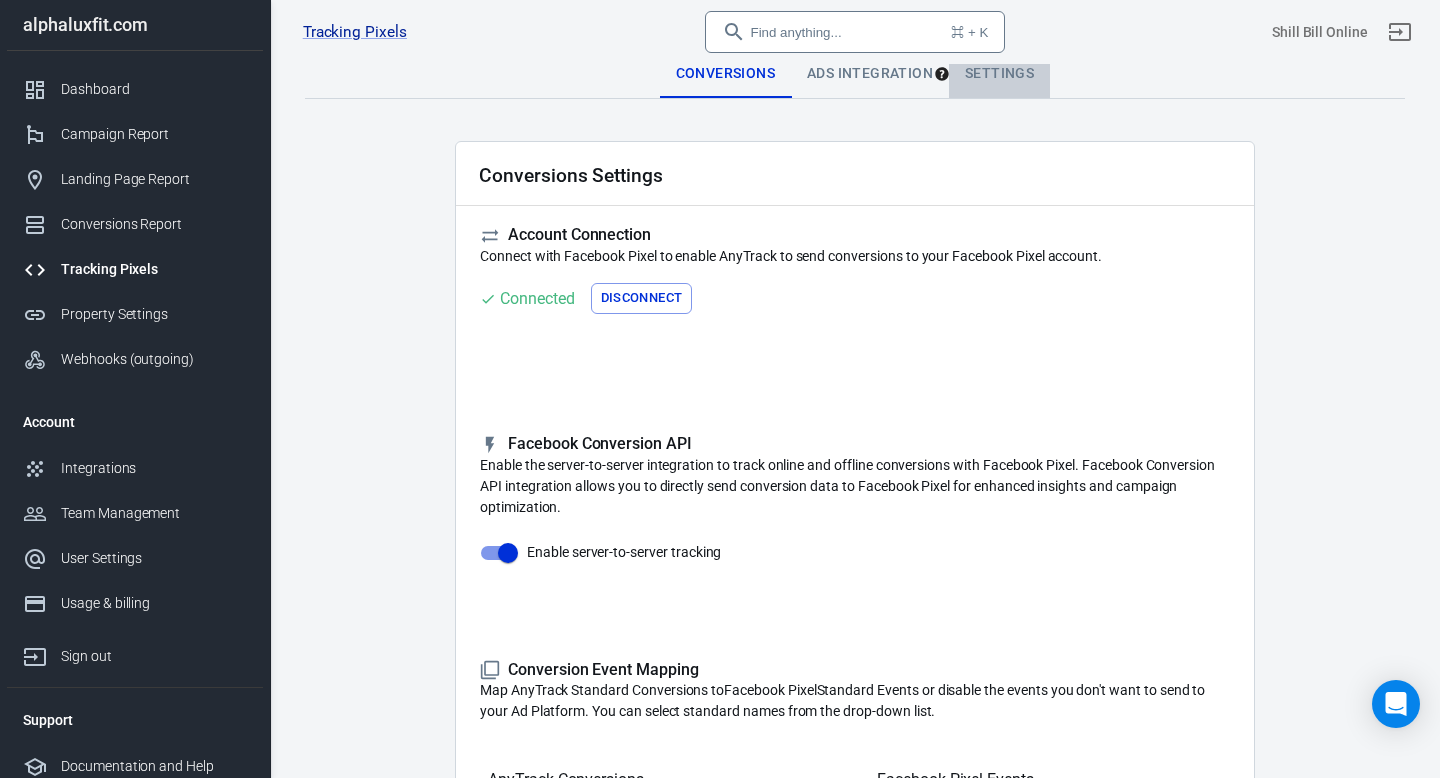 click on "Settings" at bounding box center [999, 74] 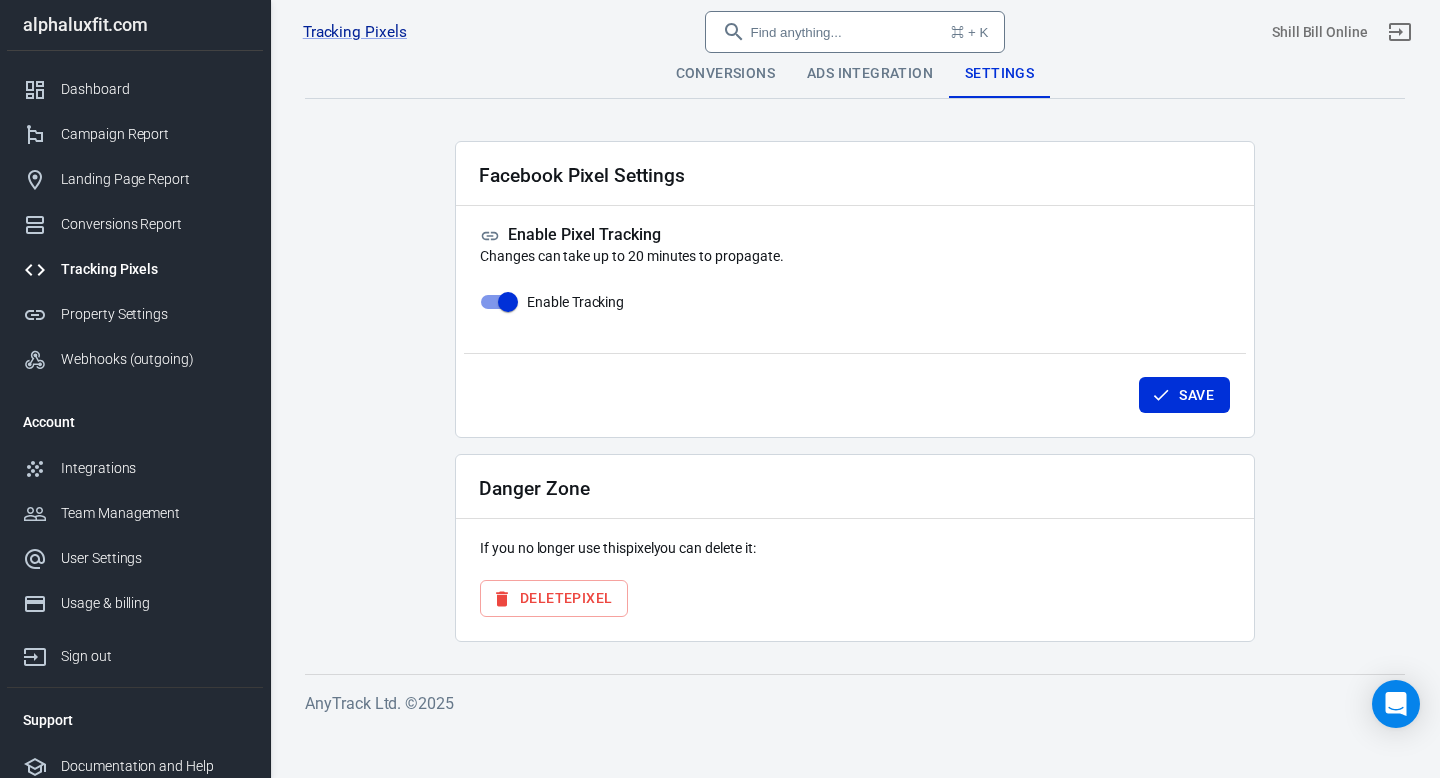 click on "Conversions" at bounding box center (725, 74) 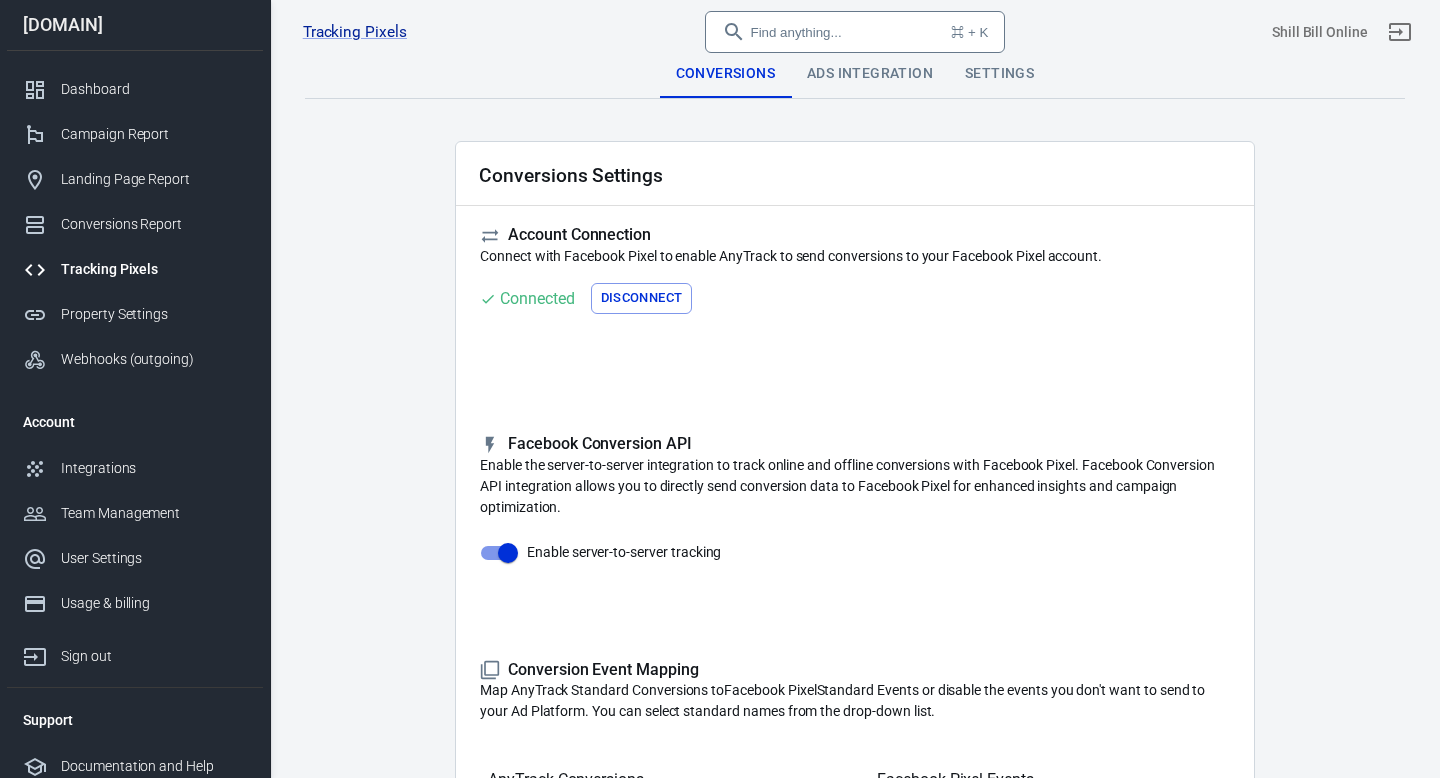 scroll, scrollTop: 0, scrollLeft: 0, axis: both 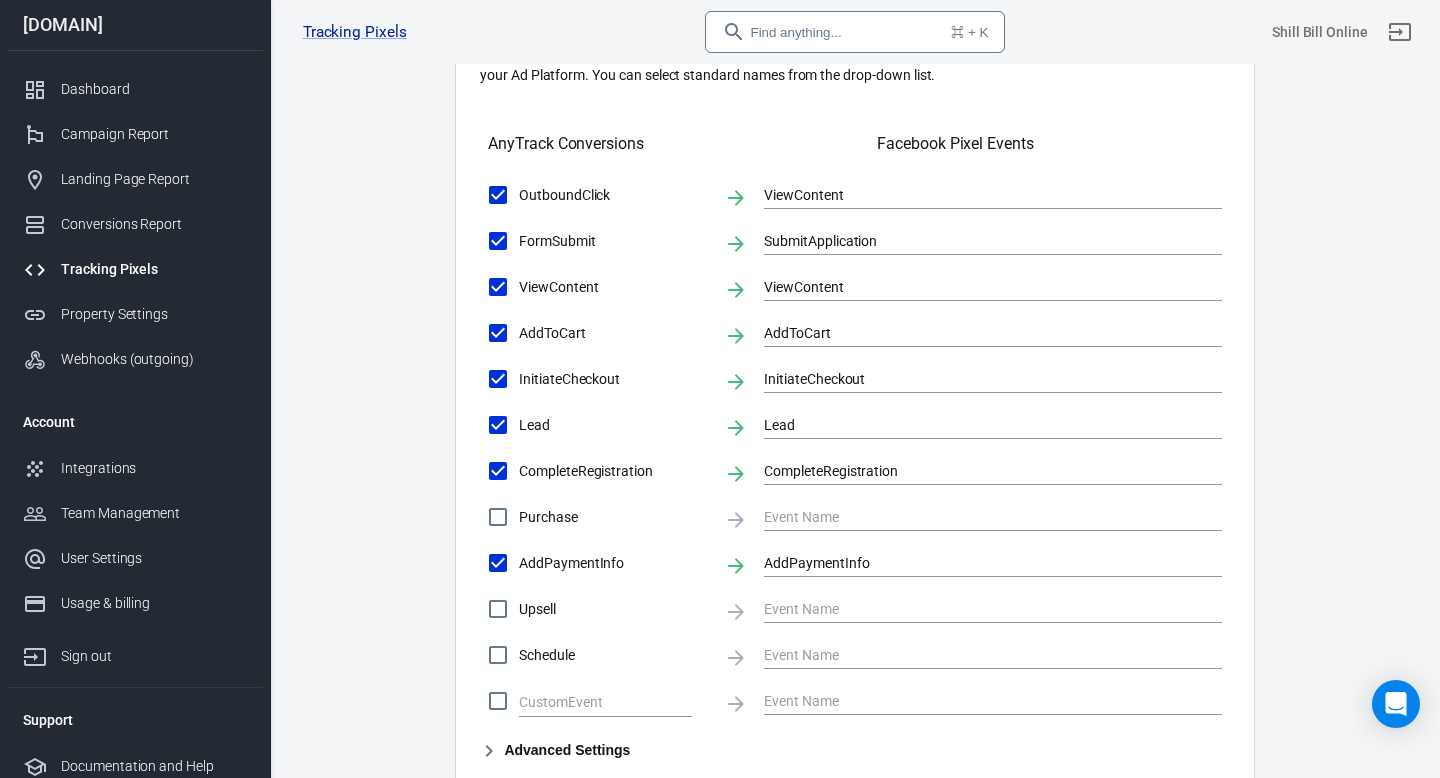 click on "Purchase" at bounding box center (605, 517) 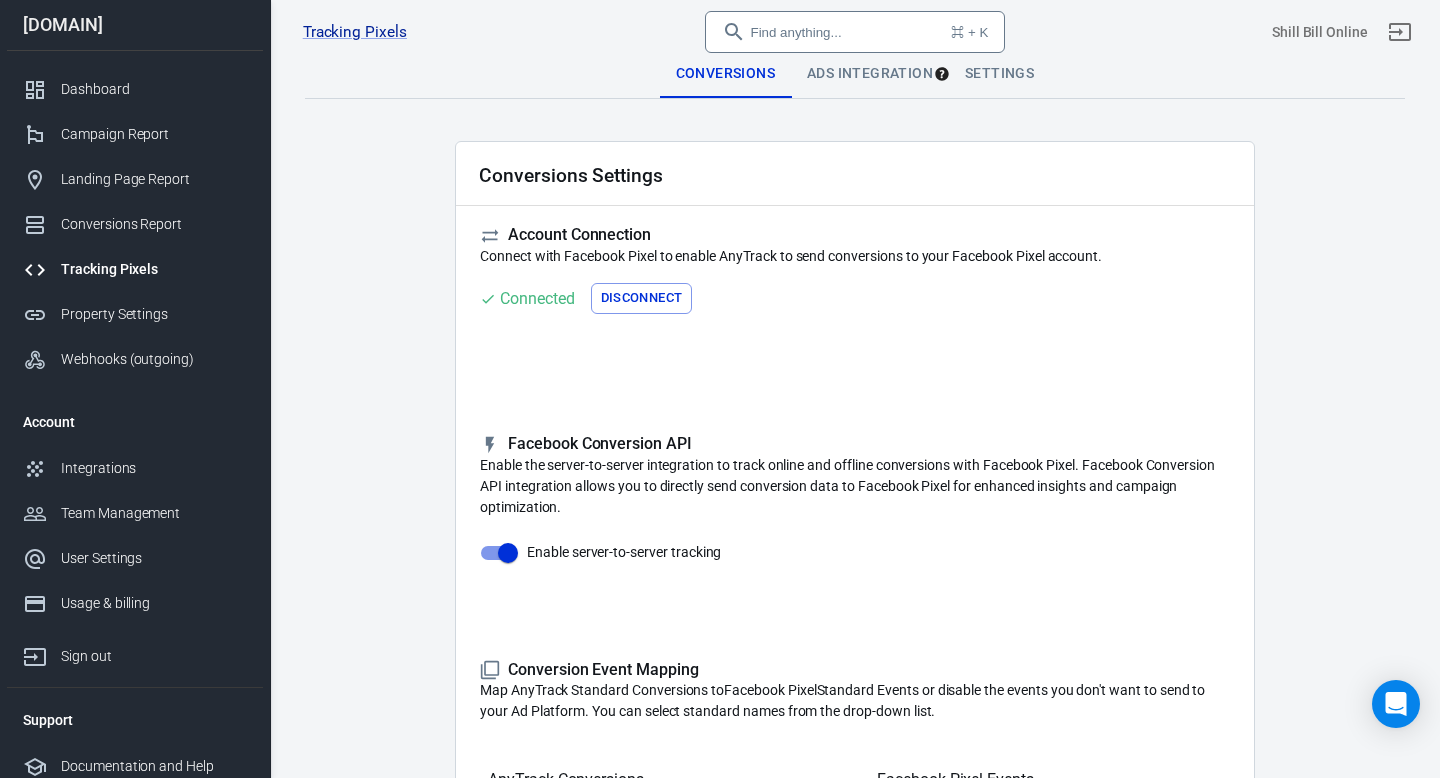 scroll, scrollTop: 970, scrollLeft: 0, axis: vertical 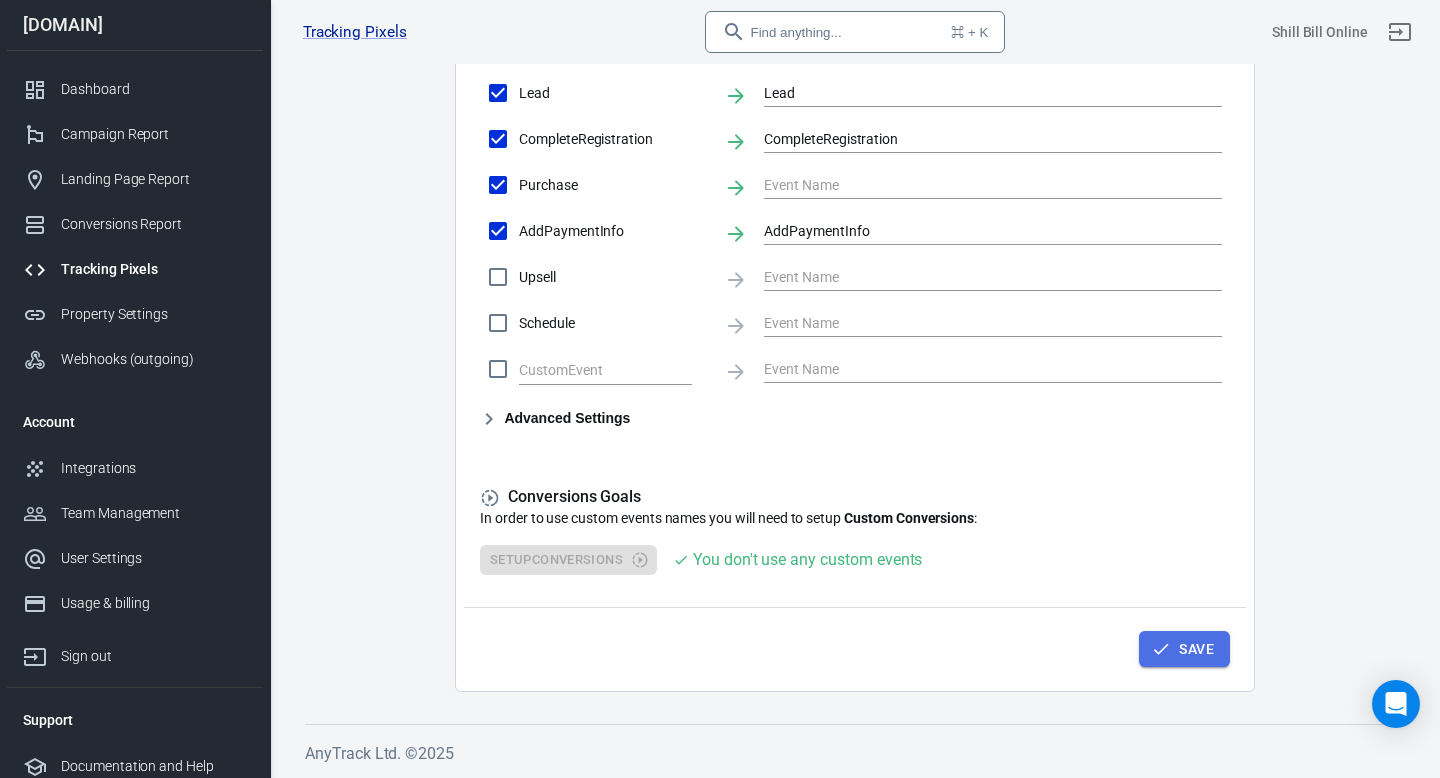 click on "Save" at bounding box center [1196, 649] 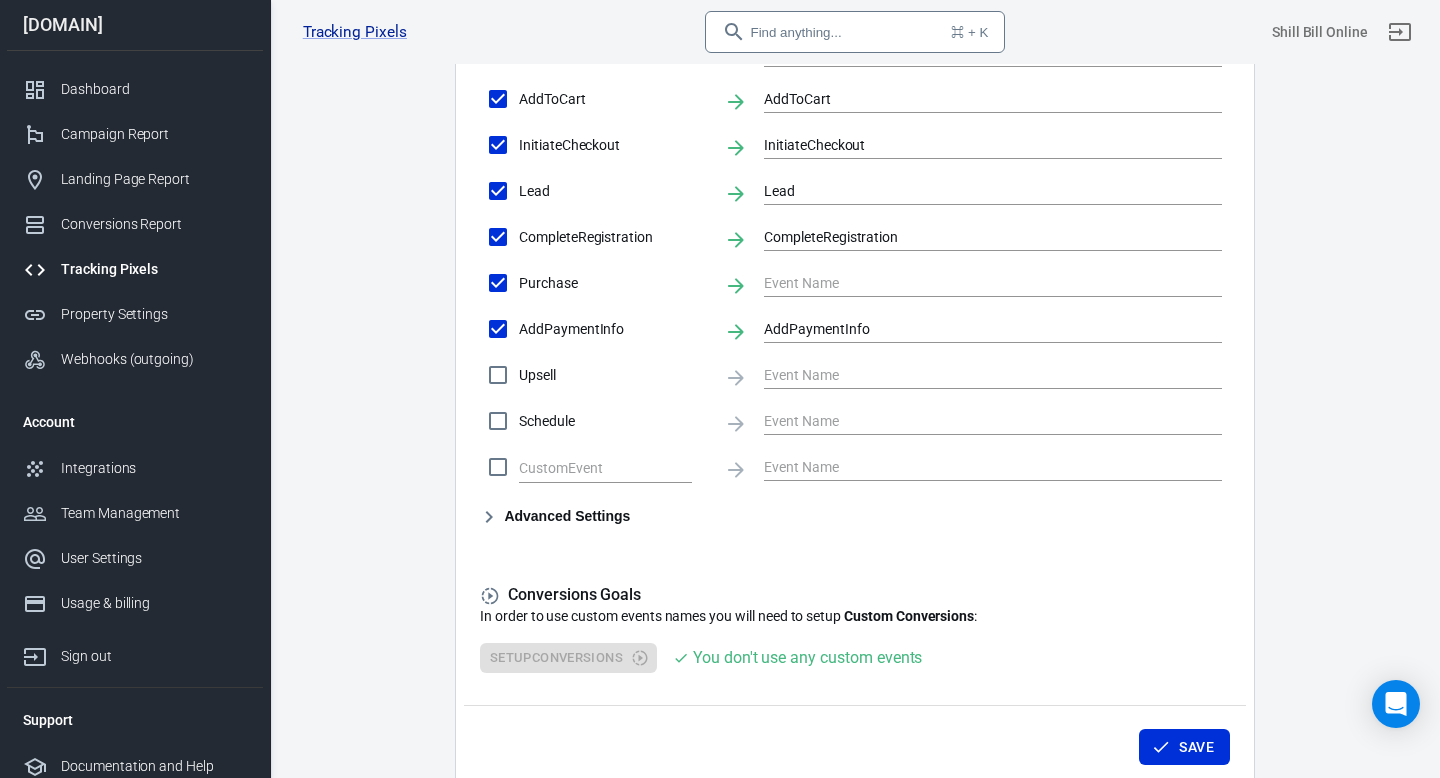 scroll, scrollTop: 156, scrollLeft: 0, axis: vertical 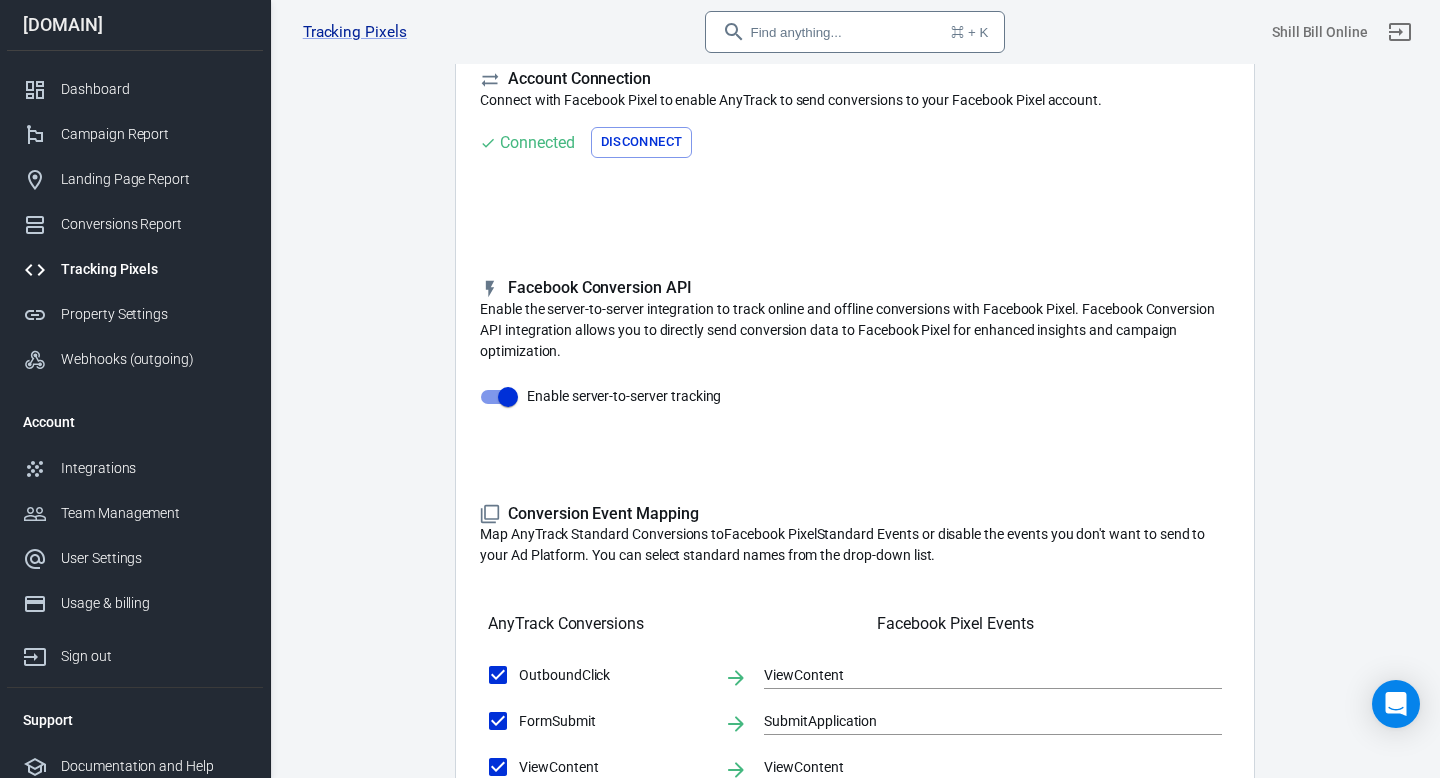 click on "Tracking Pixels" at bounding box center (154, 269) 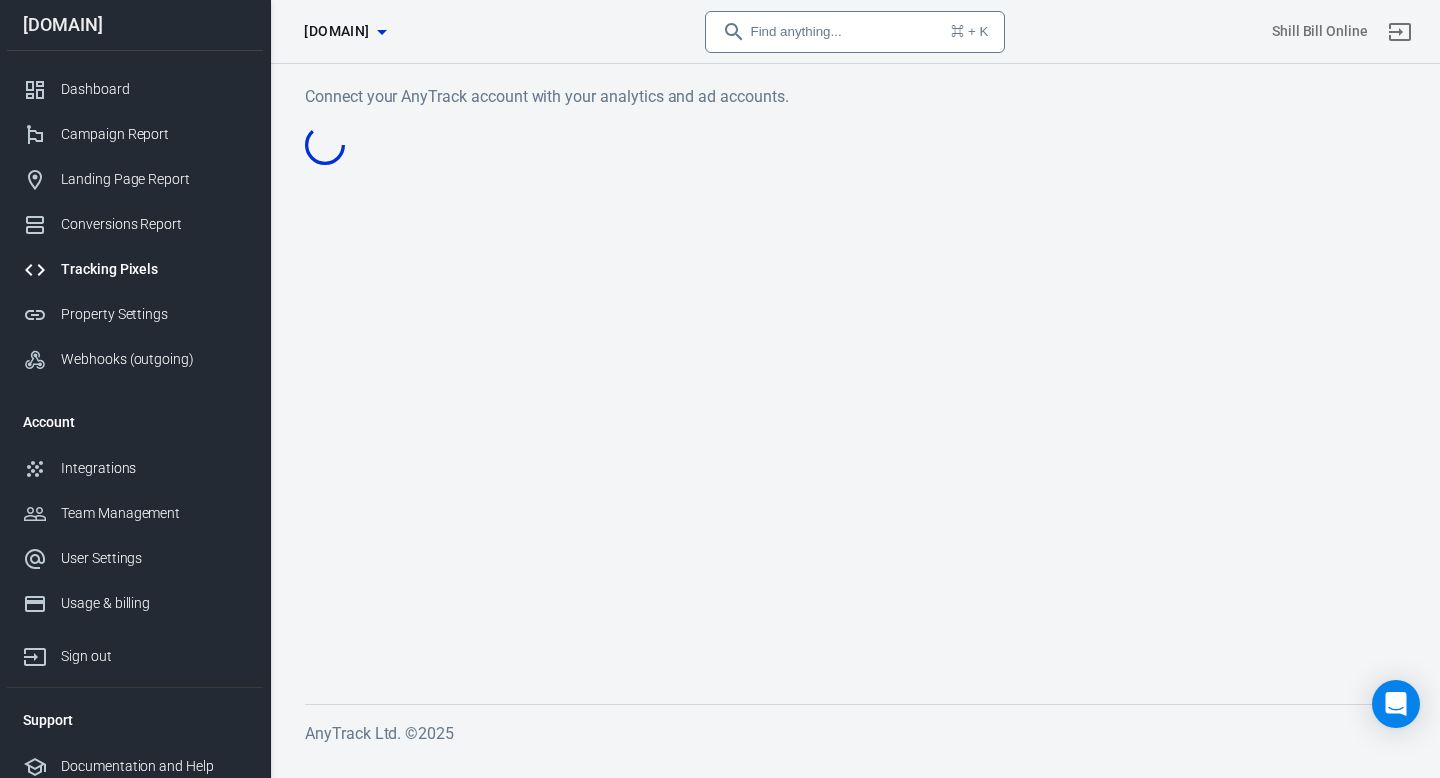 scroll, scrollTop: 0, scrollLeft: 0, axis: both 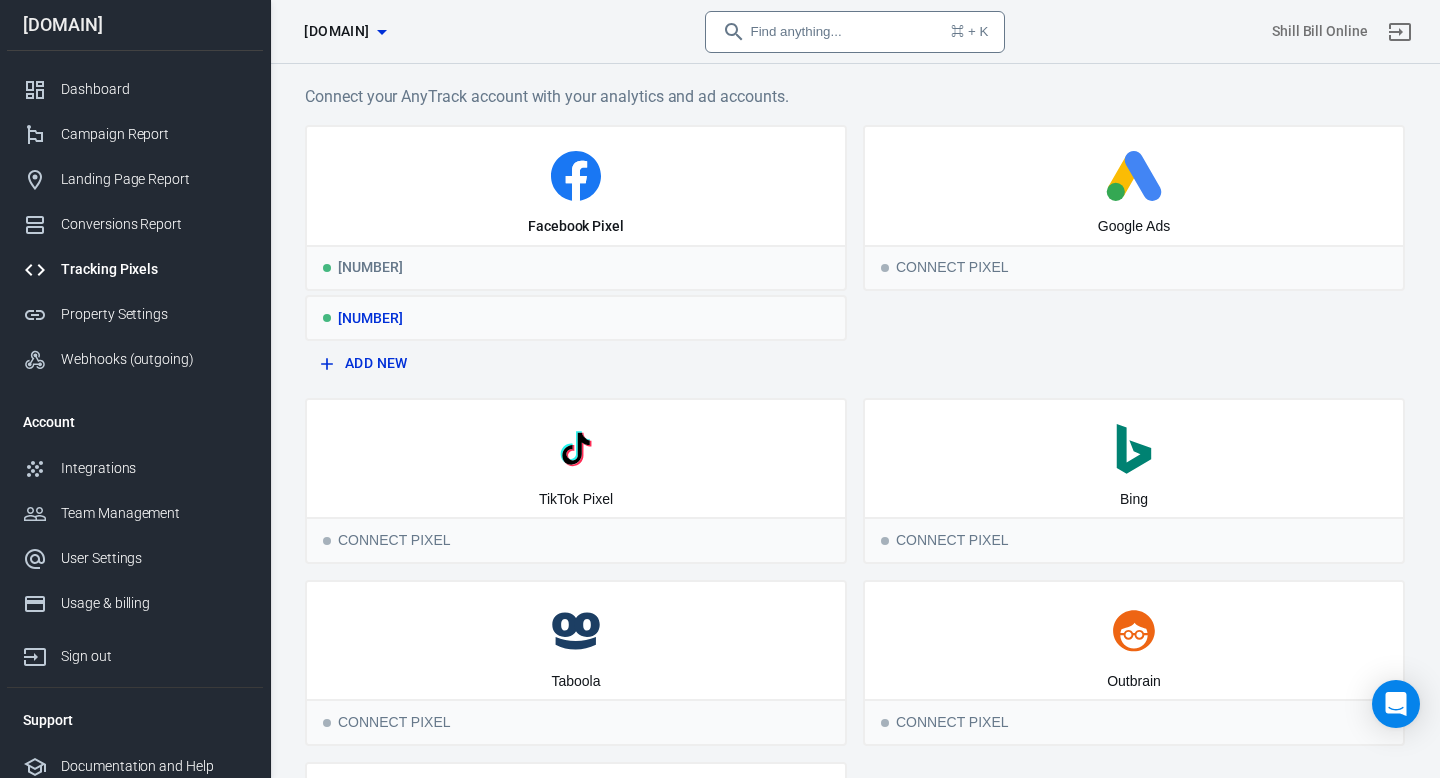 click on "1872707490220664" at bounding box center (576, 318) 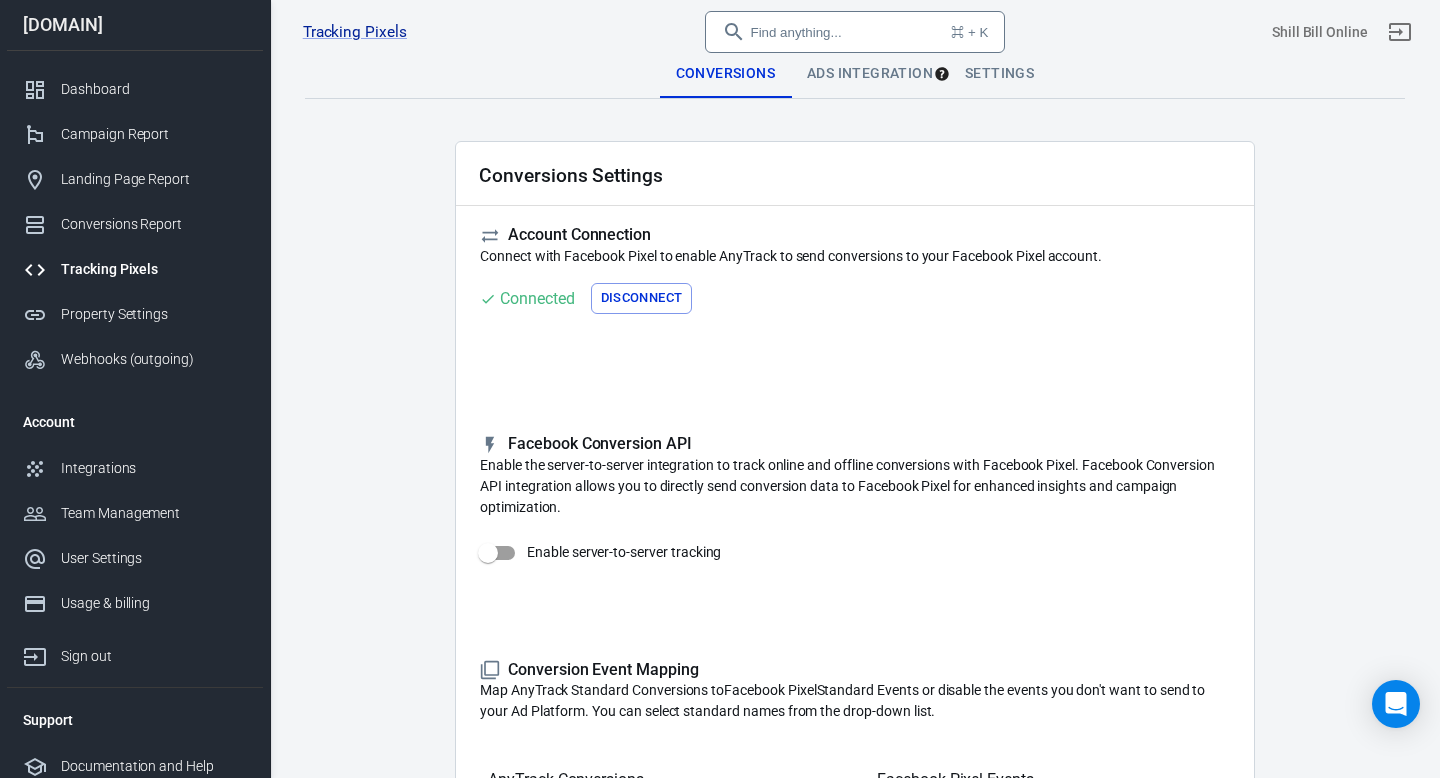 drag, startPoint x: 505, startPoint y: 546, endPoint x: 497, endPoint y: 539, distance: 10.630146 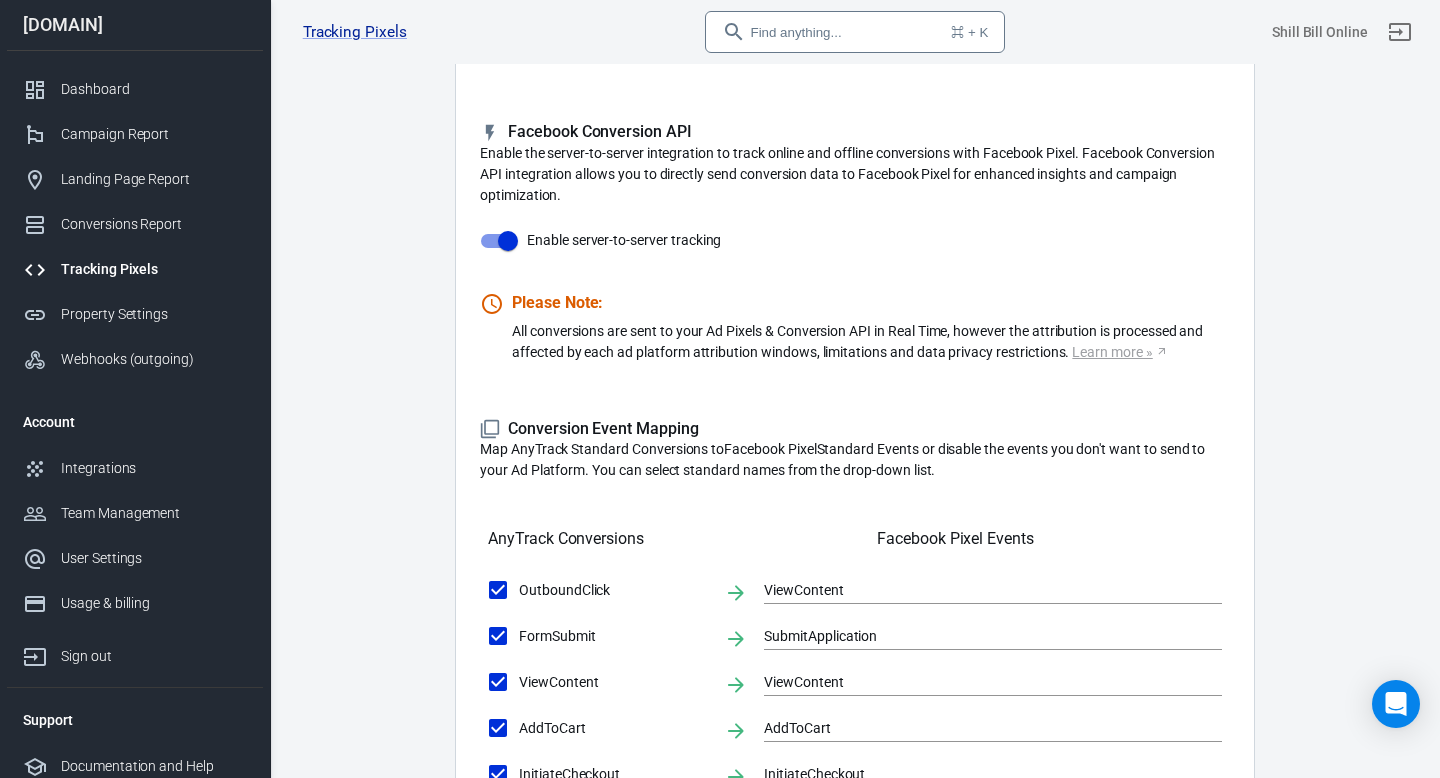 scroll, scrollTop: 602, scrollLeft: 0, axis: vertical 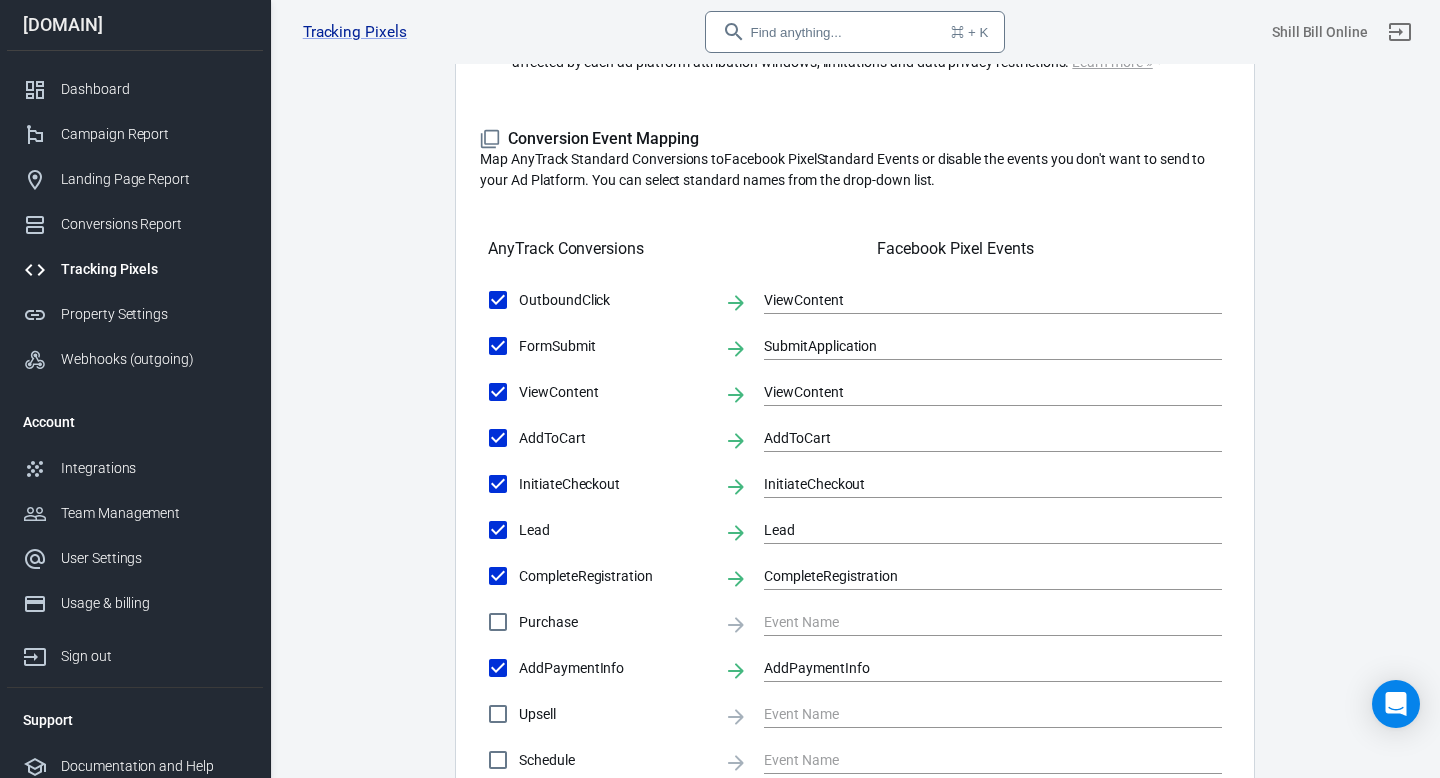 click on "Purchase" at bounding box center [605, 622] 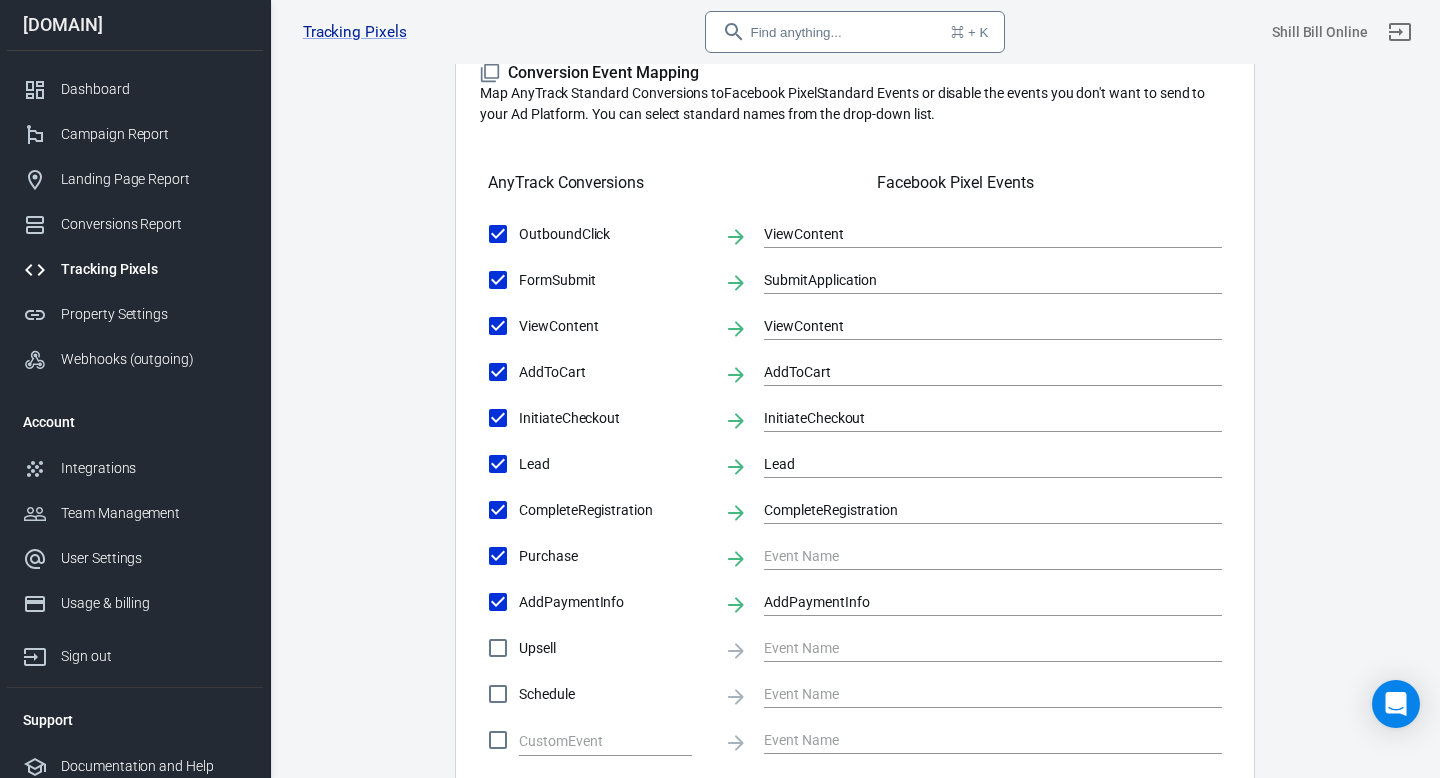 scroll, scrollTop: 935, scrollLeft: 0, axis: vertical 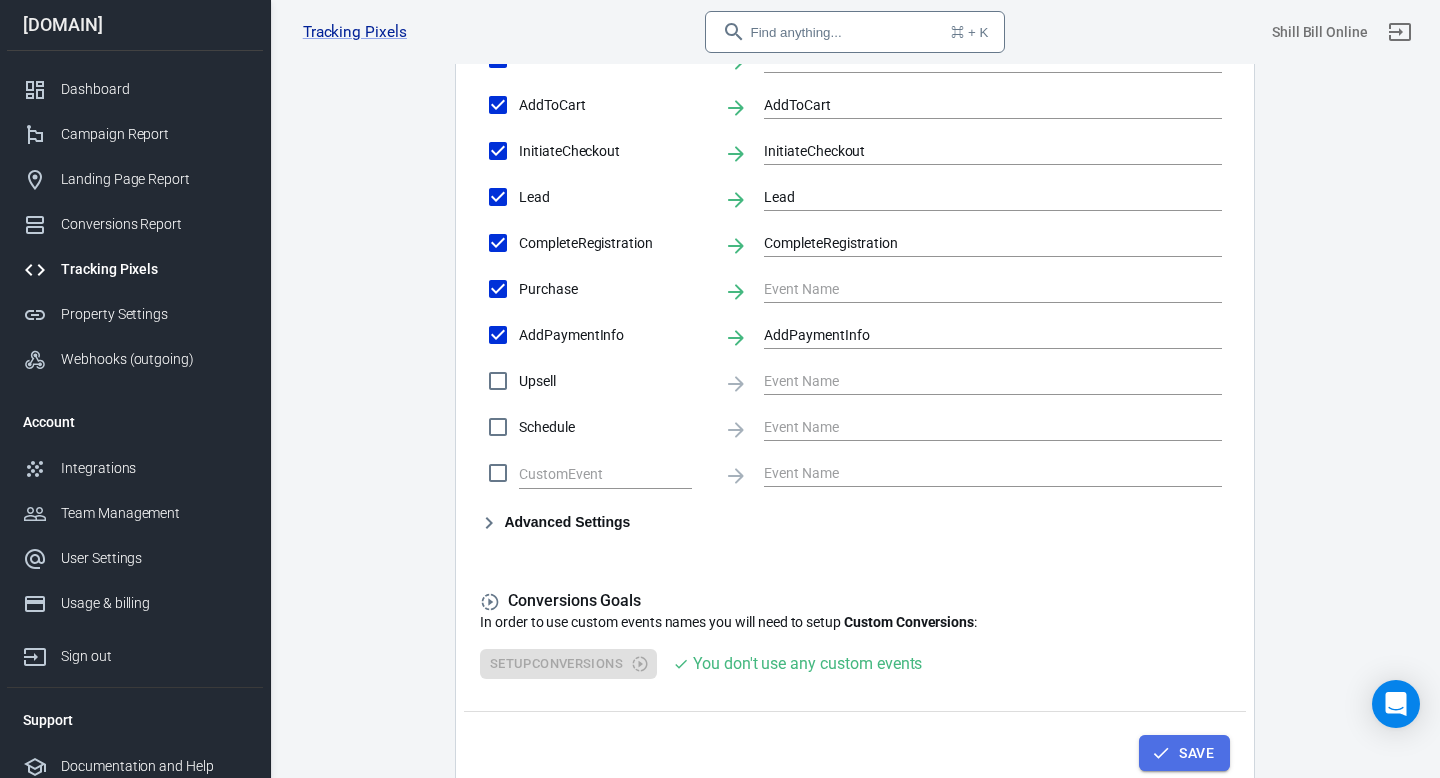 click at bounding box center (1161, 753) 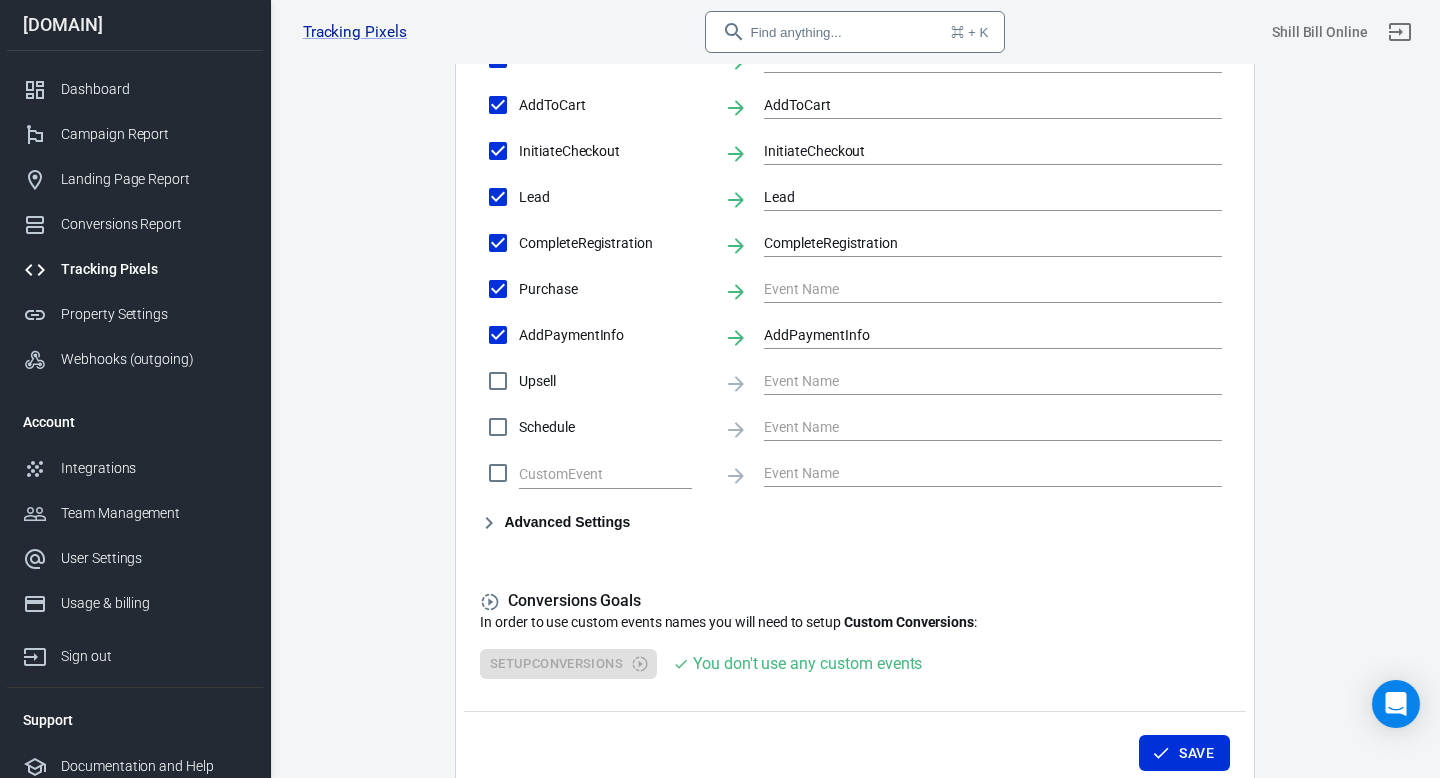 click on "Save" at bounding box center [855, 749] 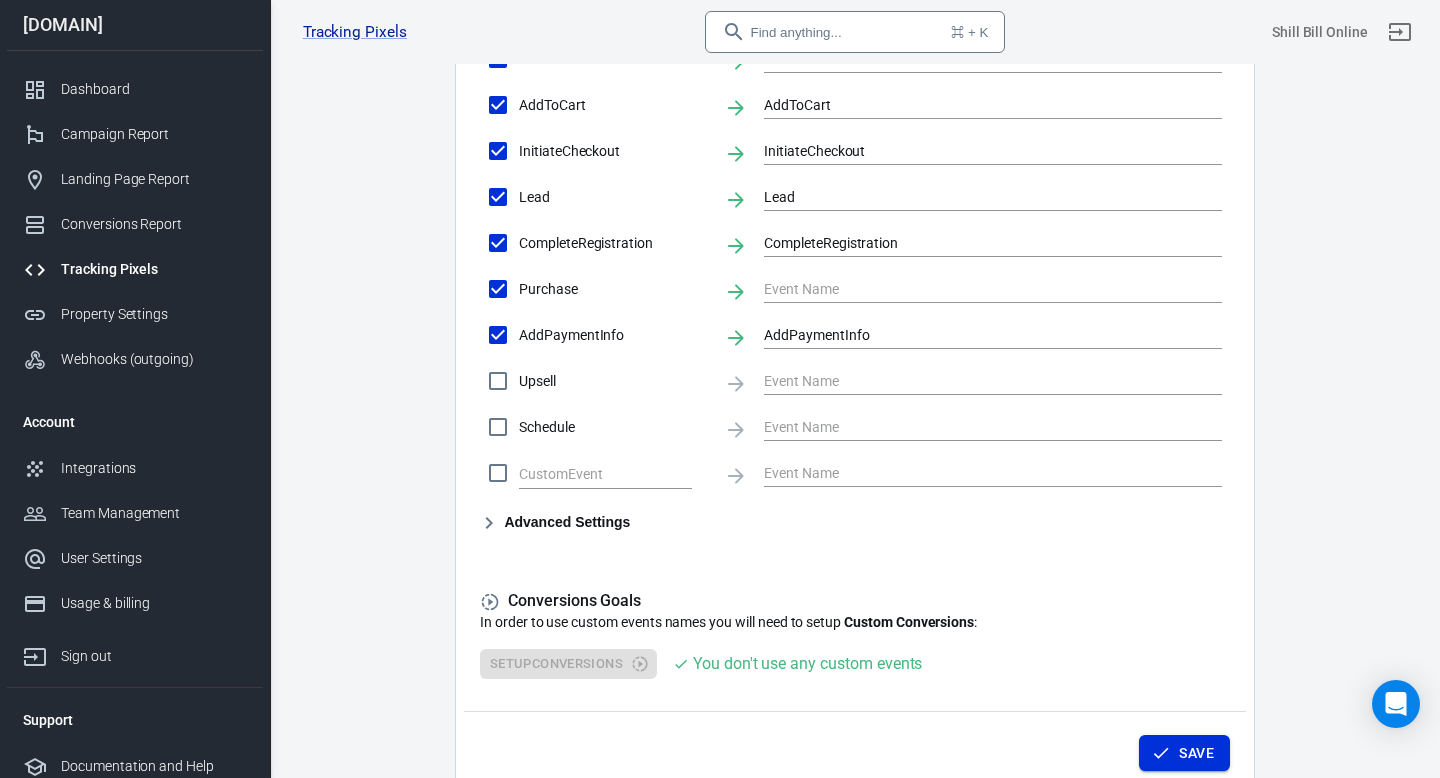 click on "Save" at bounding box center [1196, 753] 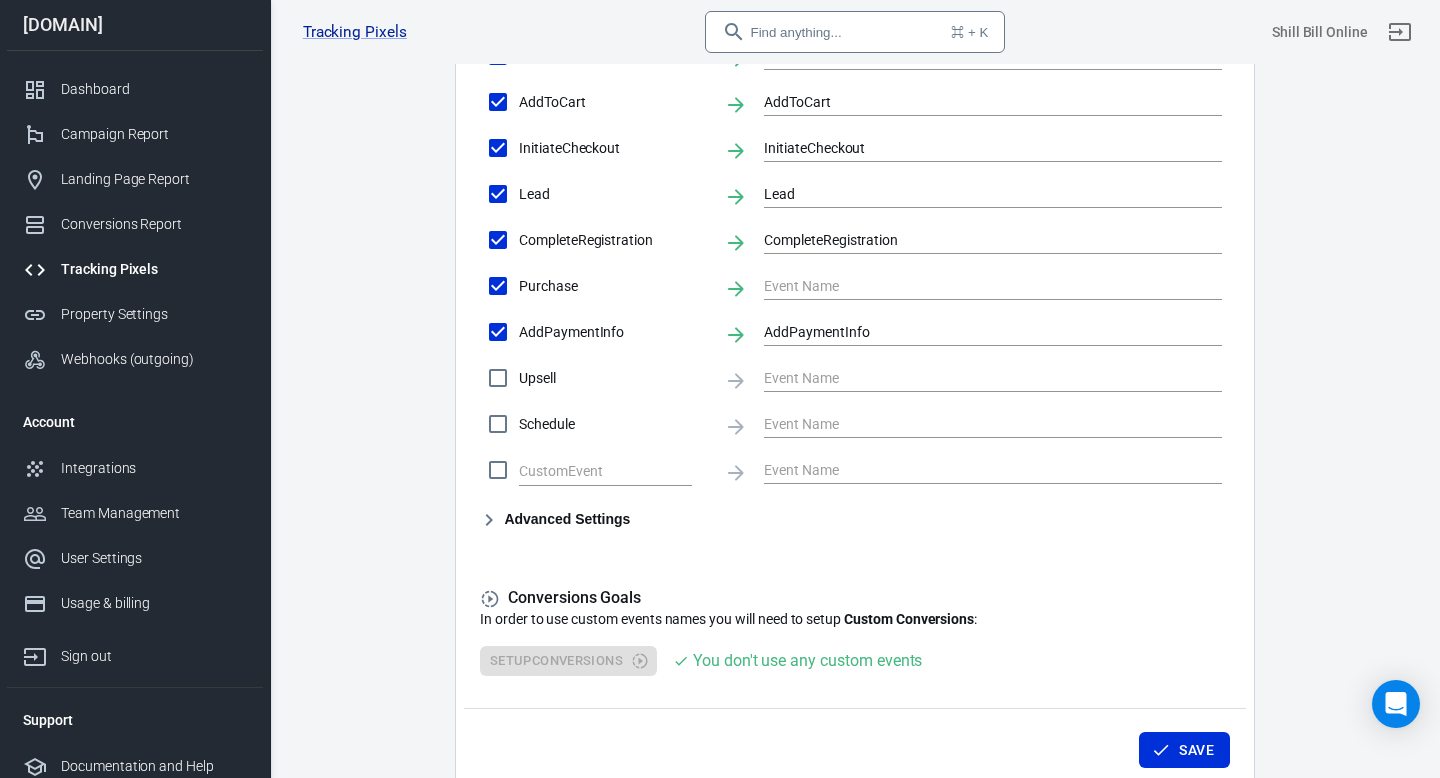 scroll, scrollTop: 939, scrollLeft: 0, axis: vertical 